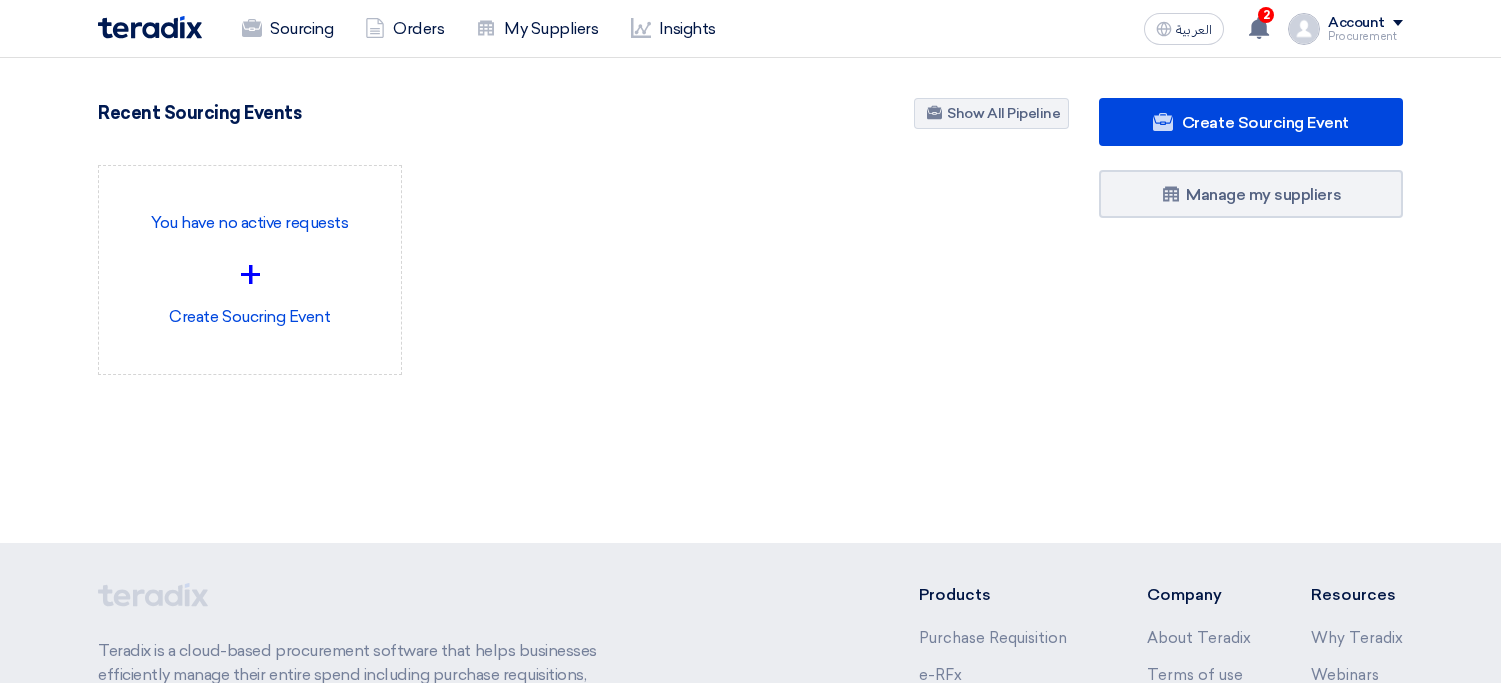 scroll, scrollTop: 0, scrollLeft: 0, axis: both 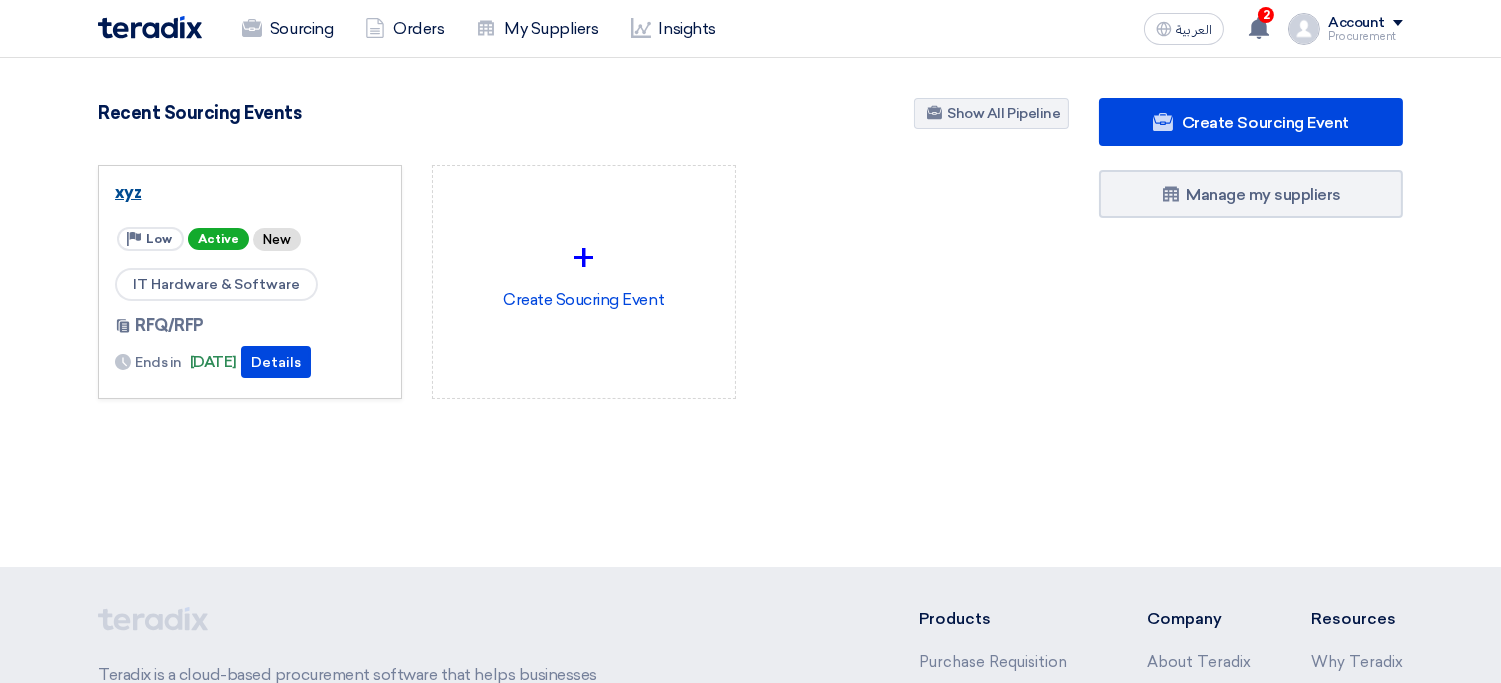 click on "xyz" 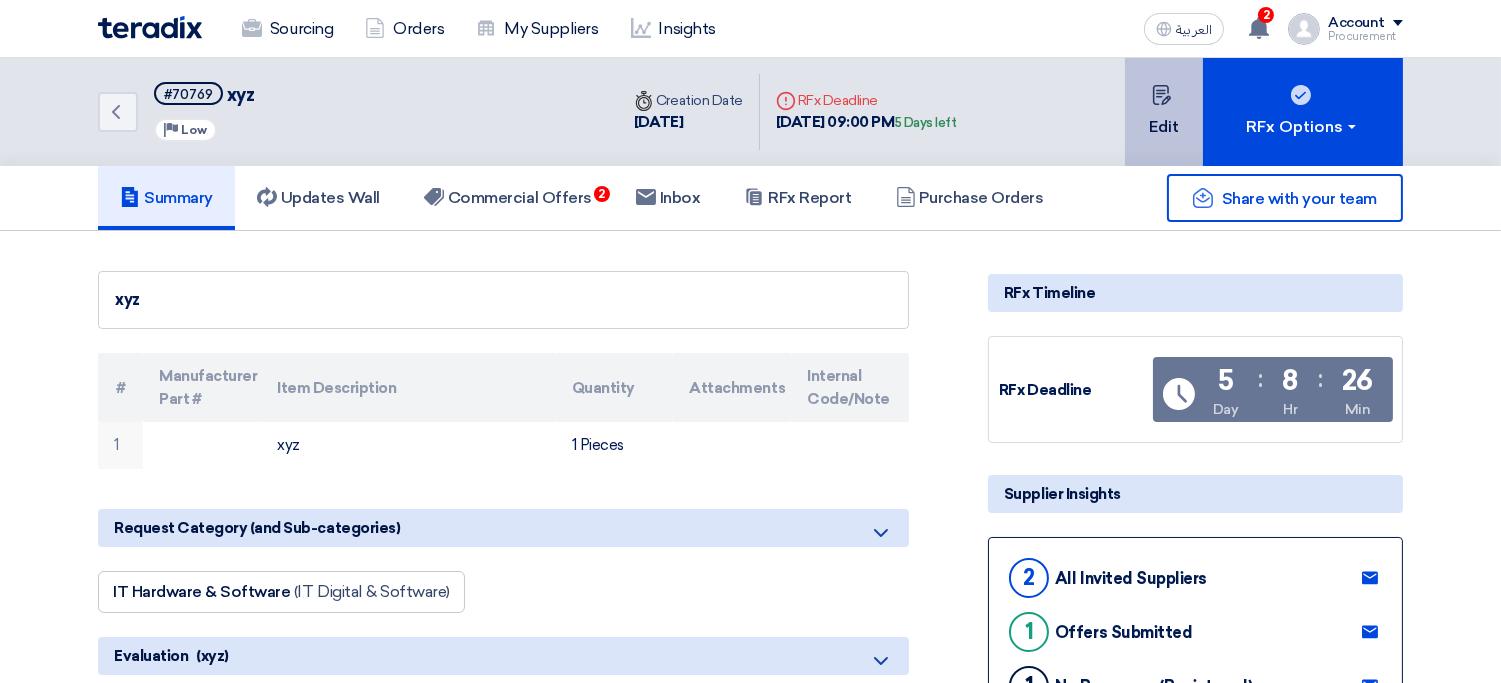 click 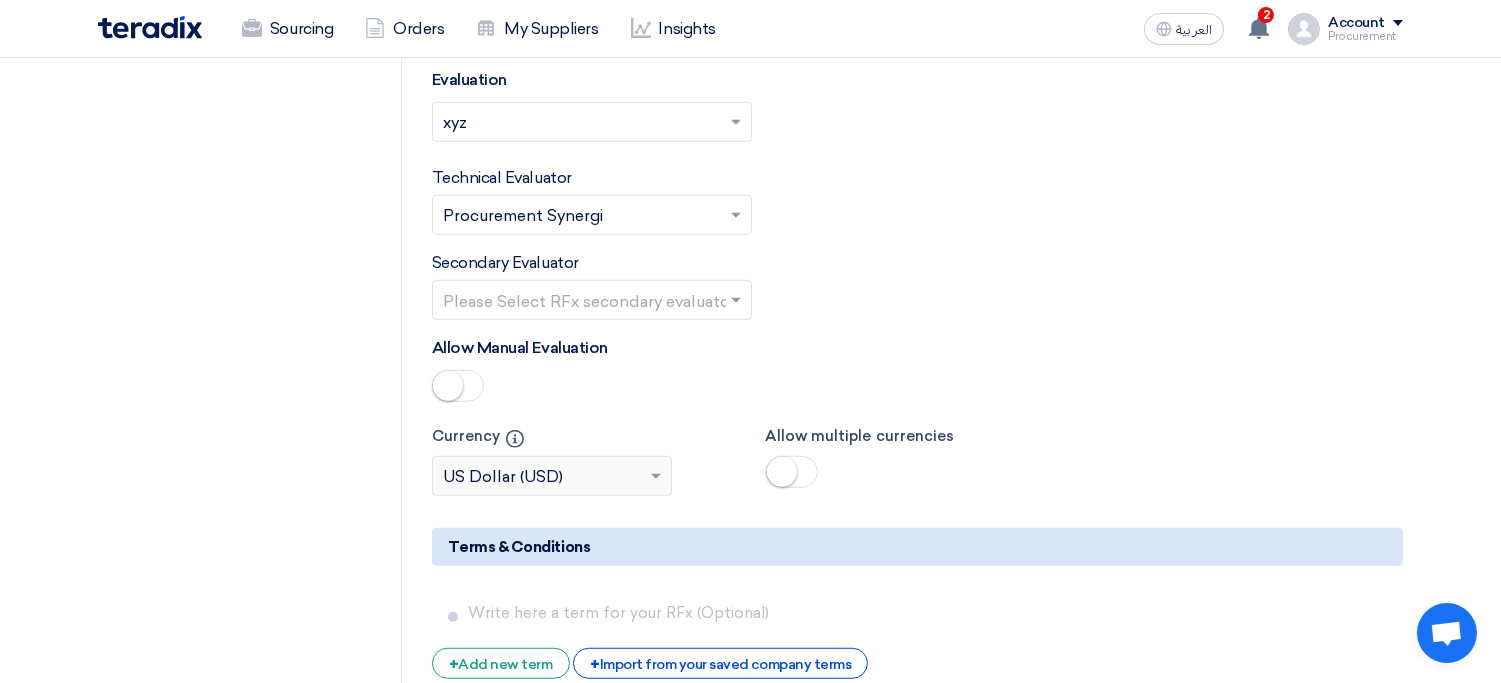 scroll, scrollTop: 2608, scrollLeft: 0, axis: vertical 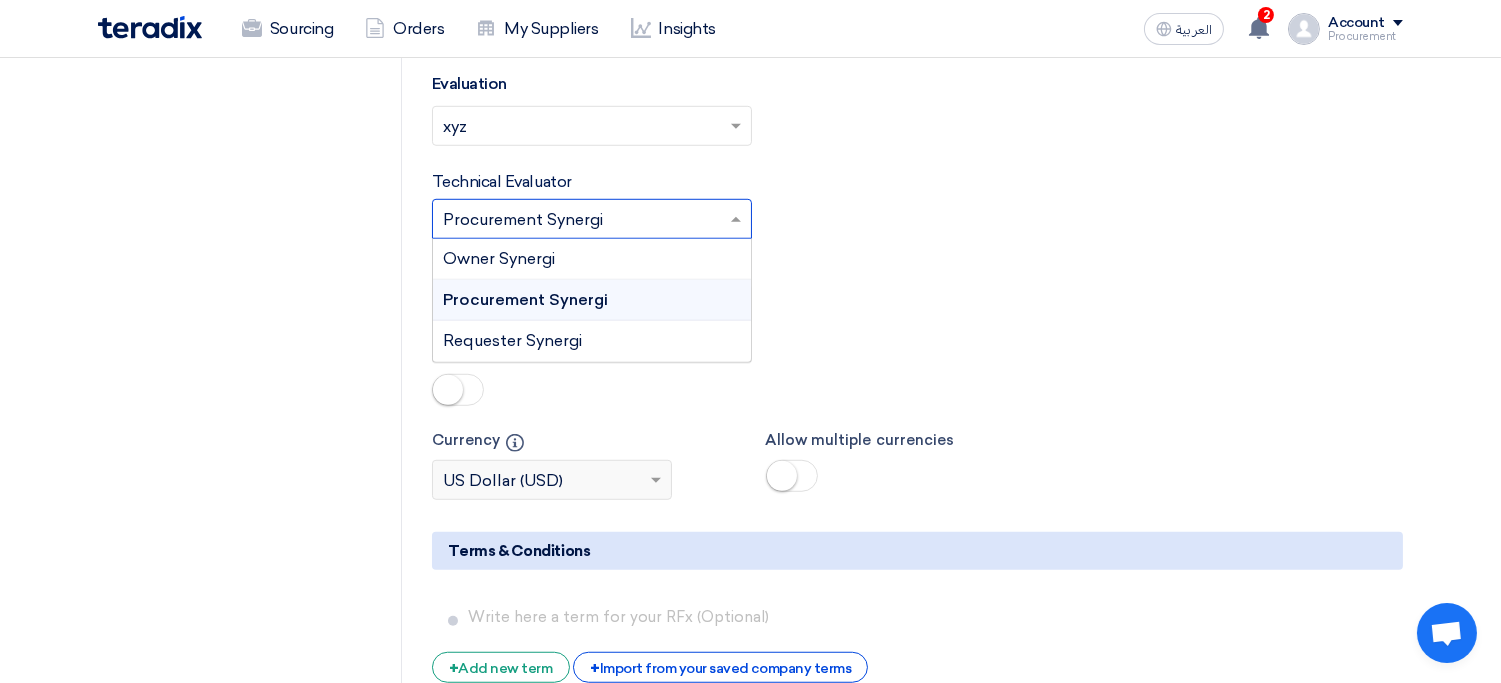 click at bounding box center (582, 221) 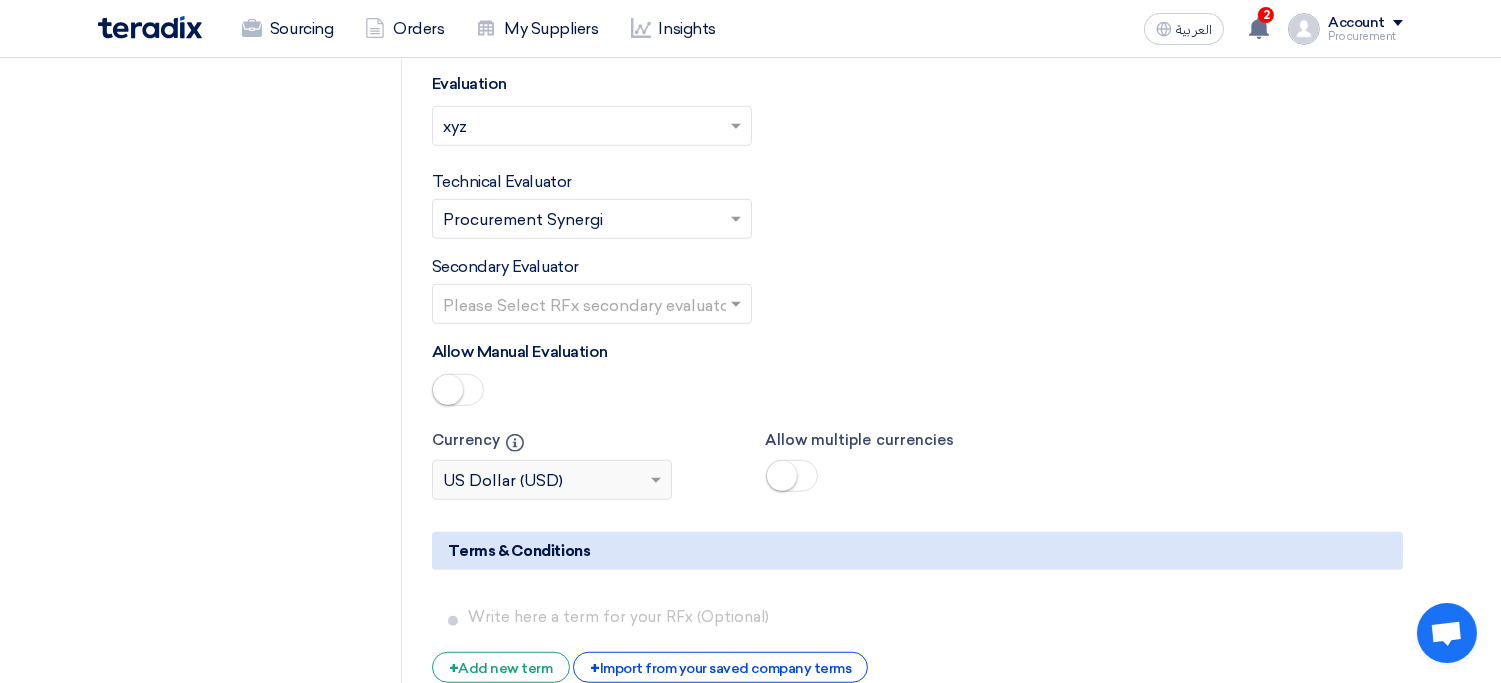 click on "RFQ Information
RFx Information
Invited Suppliers
Invited Supplier" 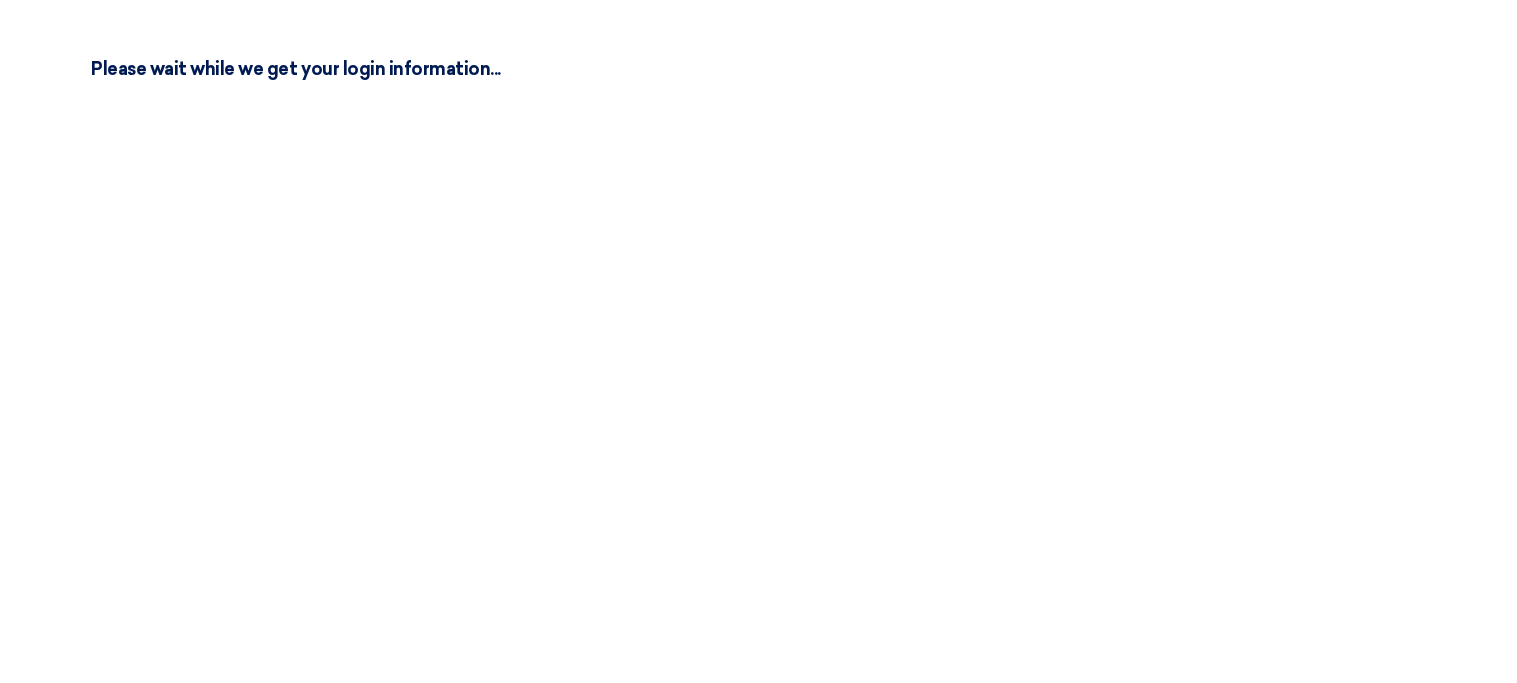 scroll, scrollTop: 0, scrollLeft: 0, axis: both 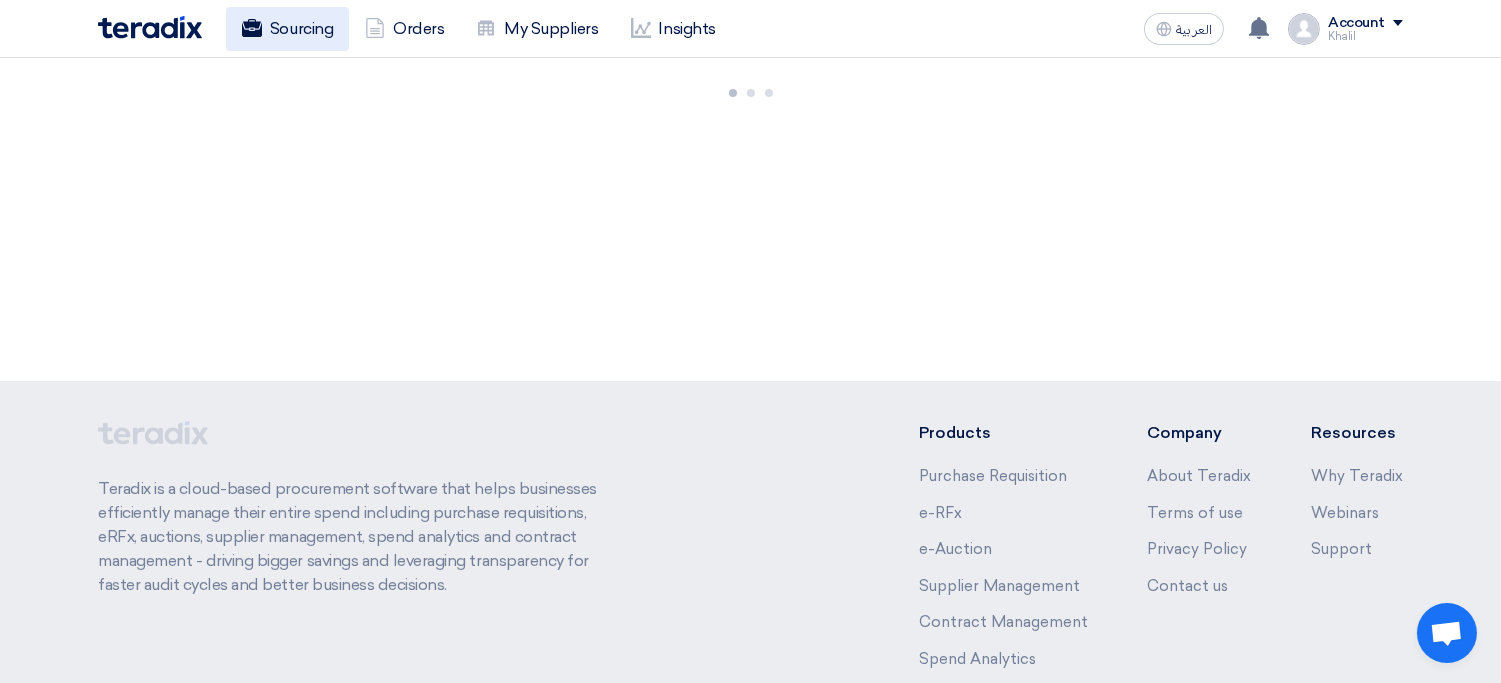 click on "Sourcing" 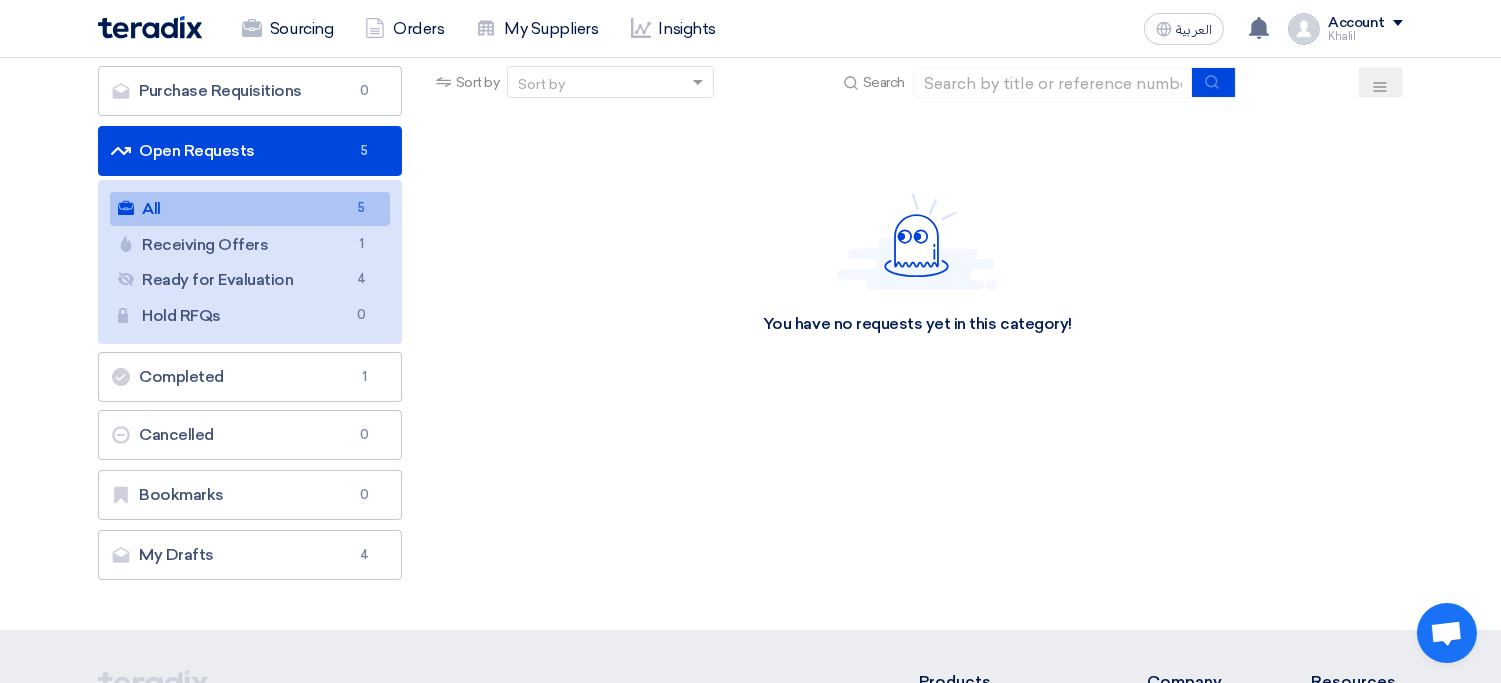 scroll, scrollTop: 0, scrollLeft: 0, axis: both 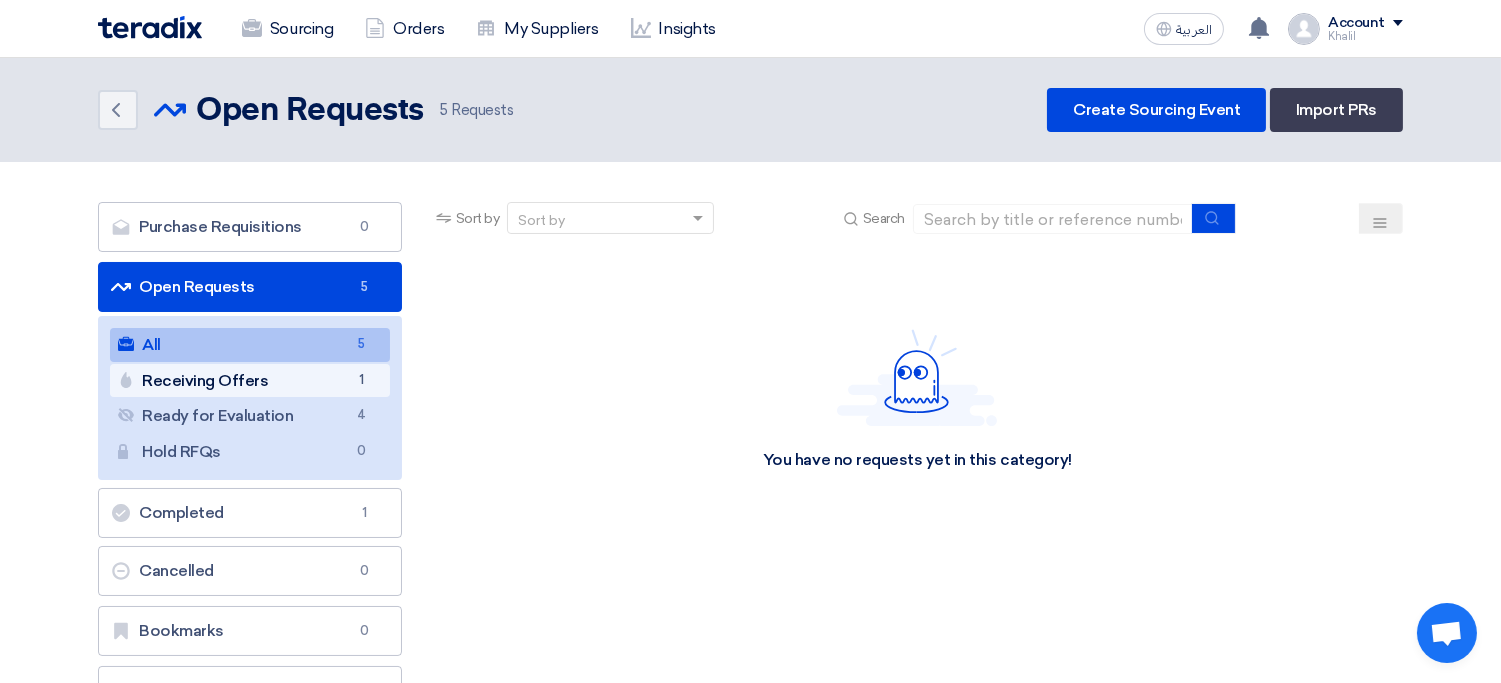 click on "Receiving Offers
Receiving Offers
1" 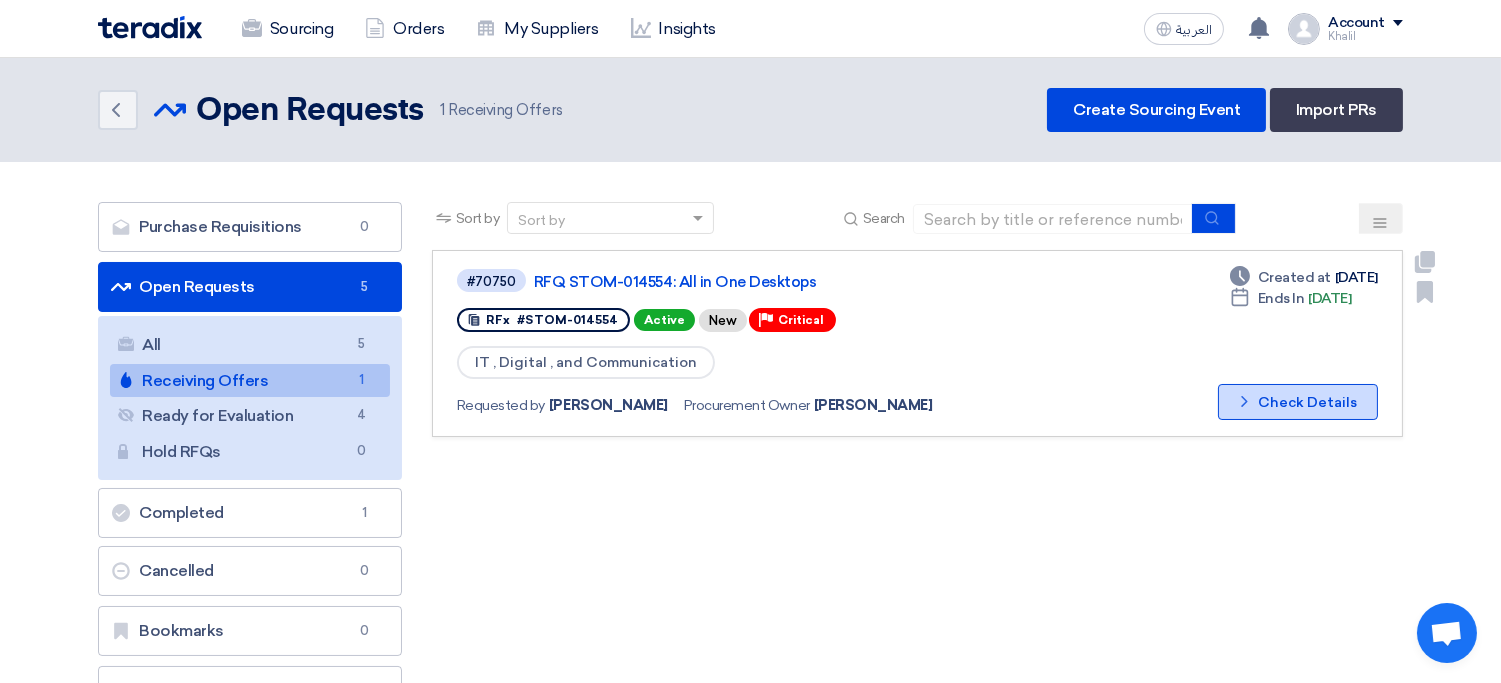 click on "Check details
Check Details" 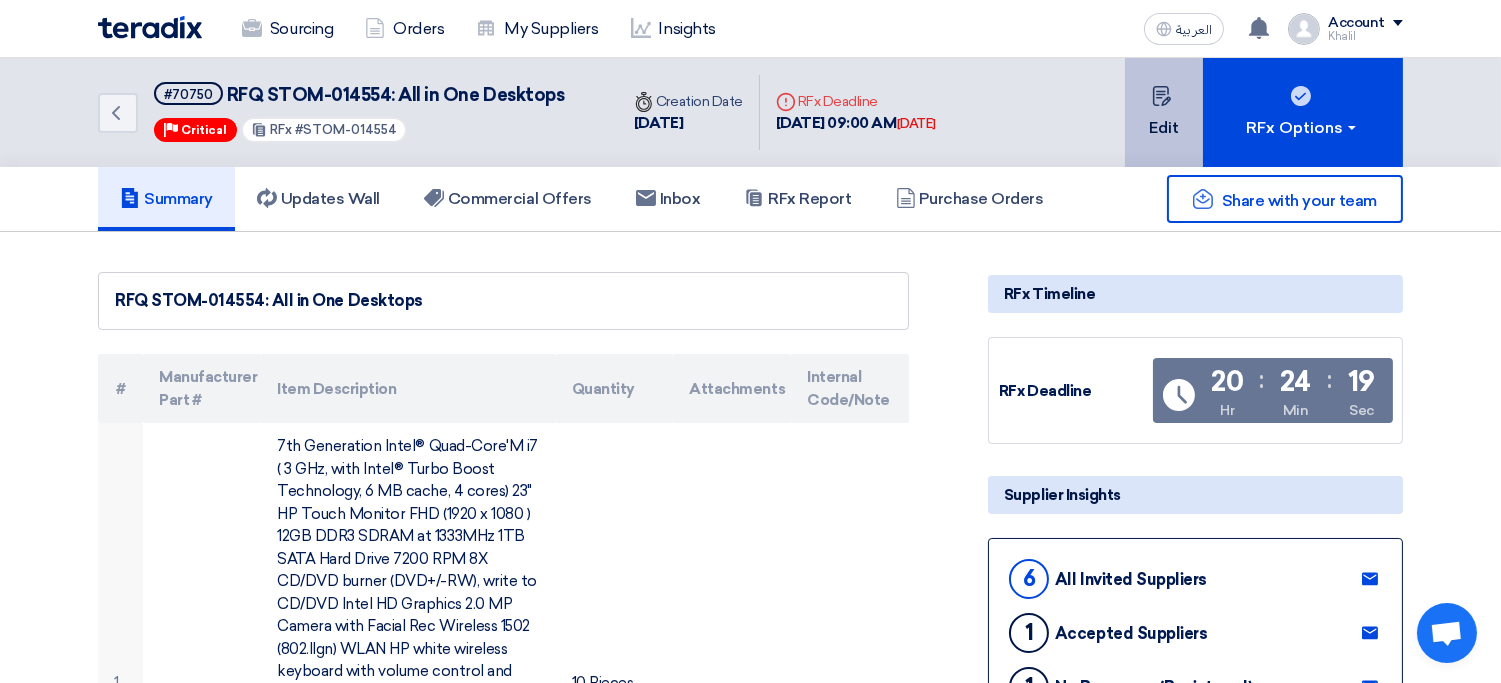 click on "Edit" 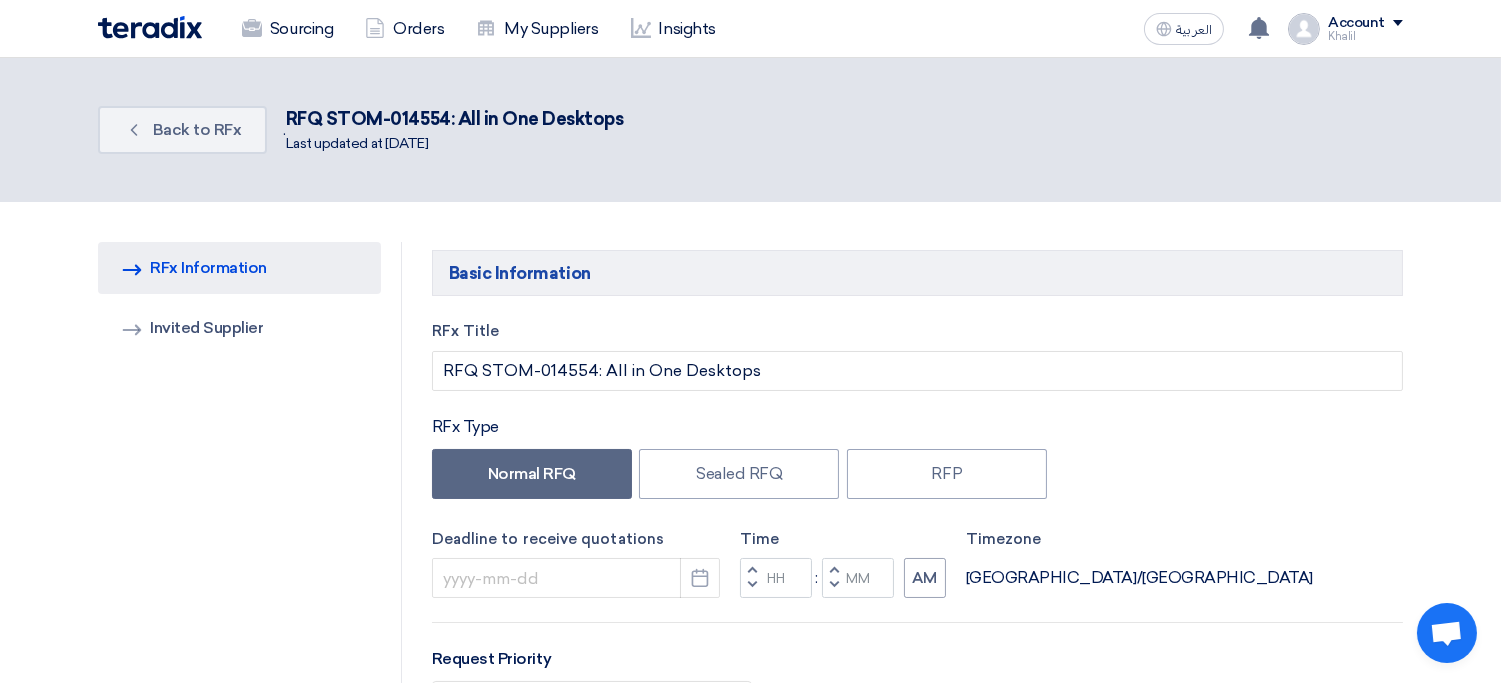 type on "[DATE]" 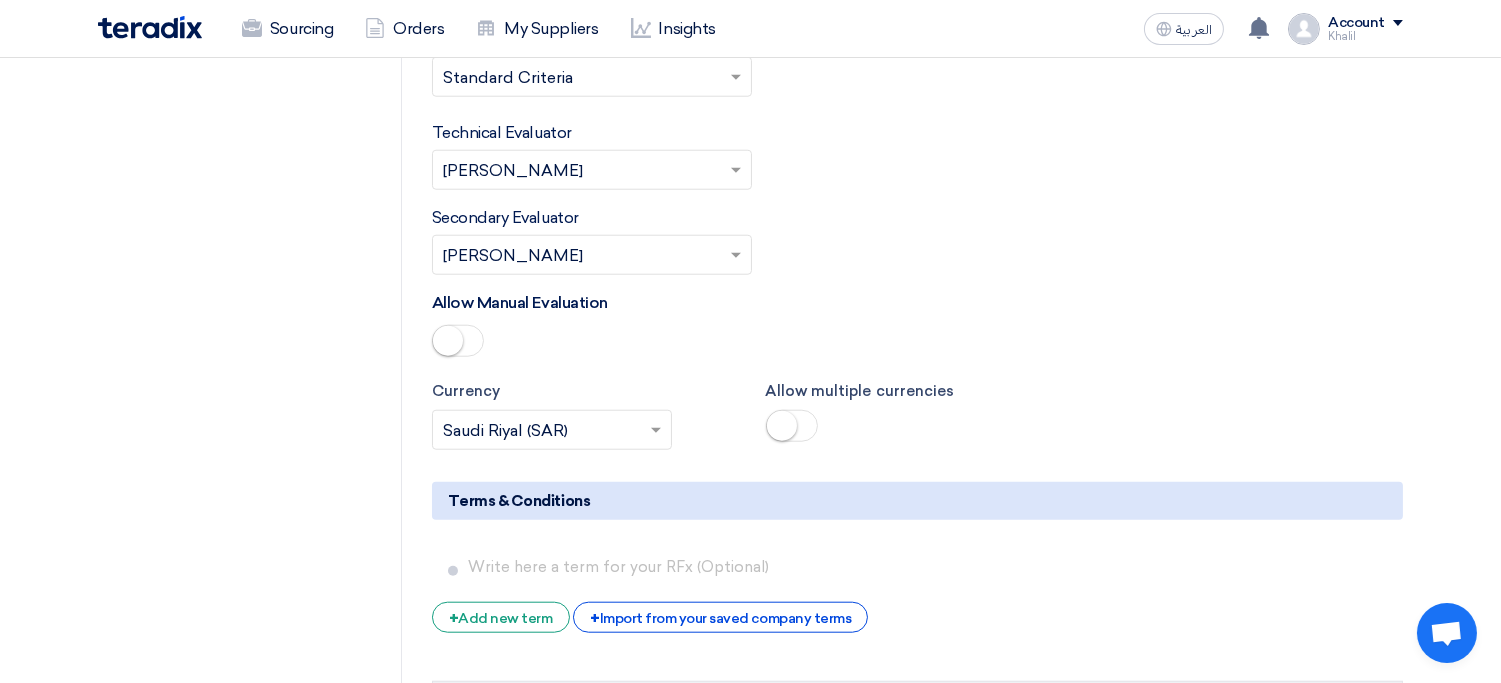scroll, scrollTop: 3533, scrollLeft: 0, axis: vertical 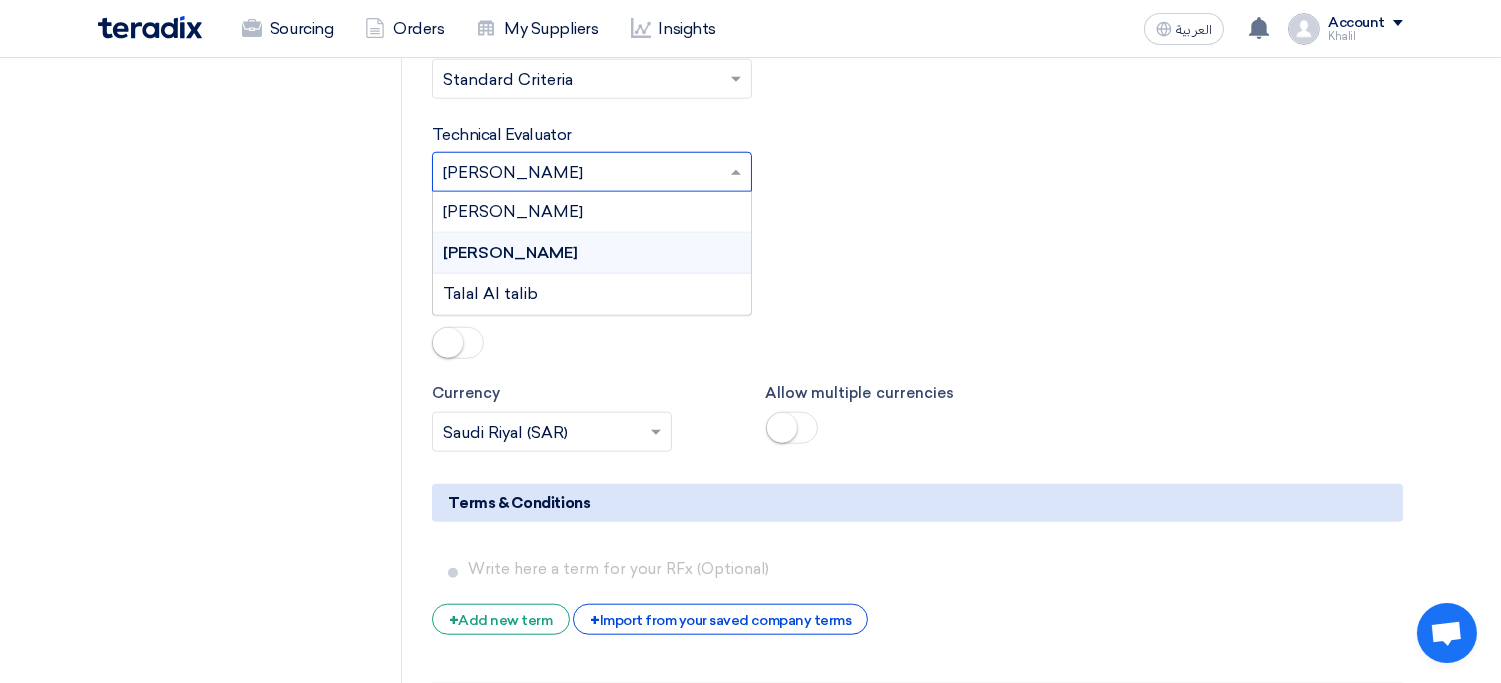 click at bounding box center [582, 173] 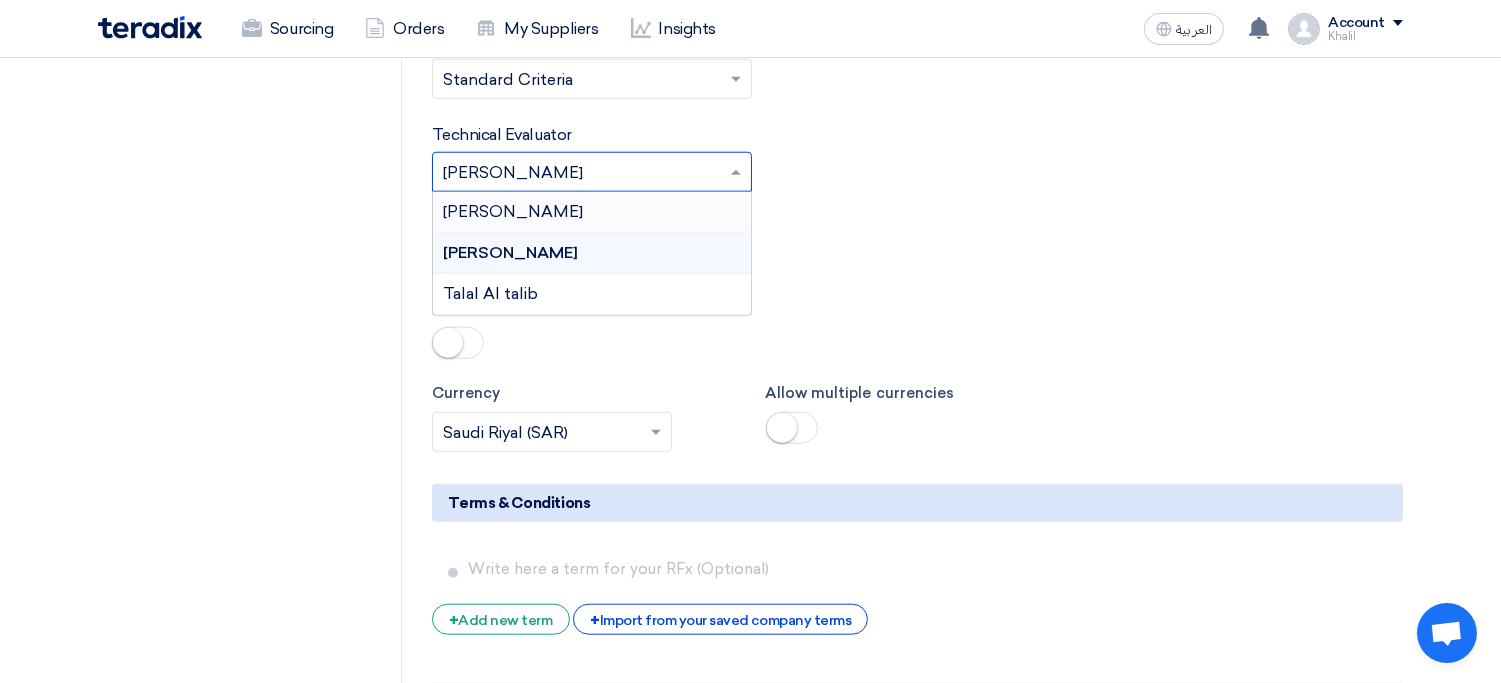 click on "RFQ Information
RFx Information
Invited Suppliers
Invited Supplier" 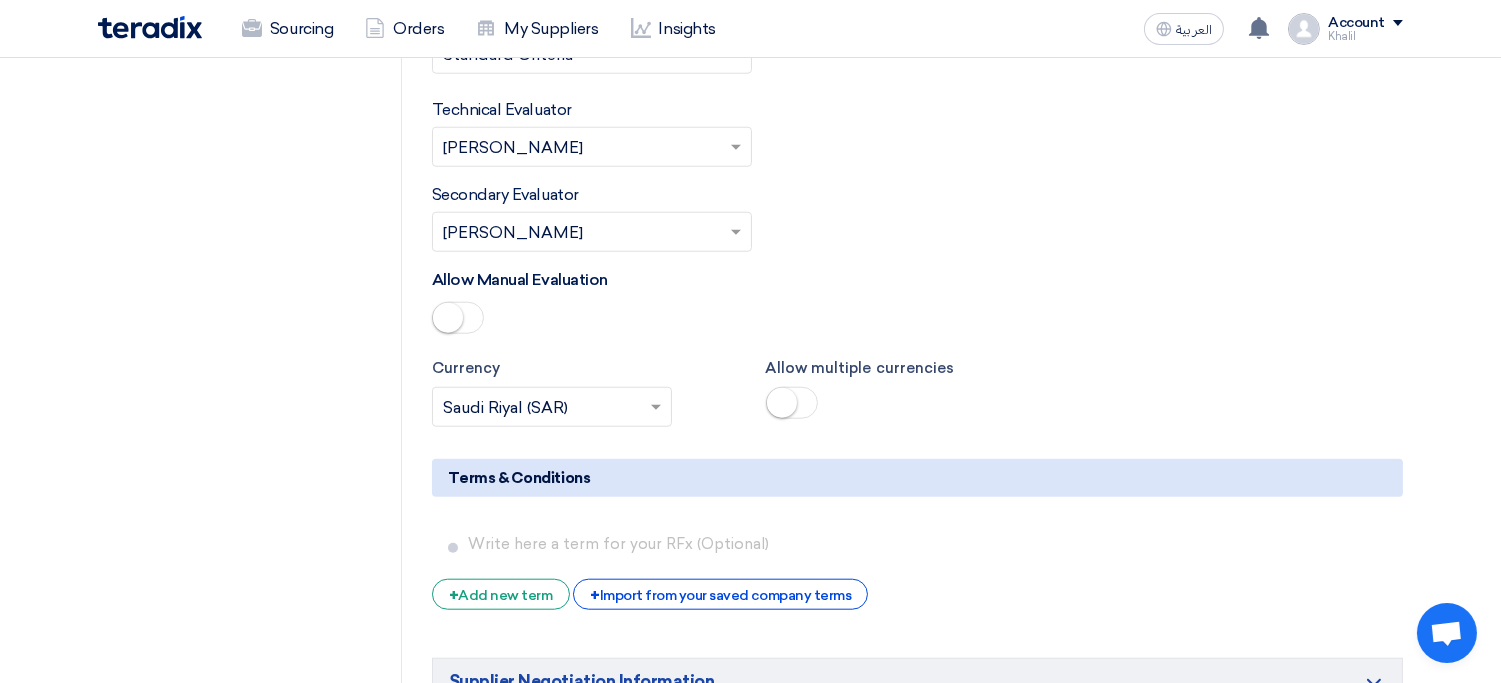scroll, scrollTop: 3550, scrollLeft: 0, axis: vertical 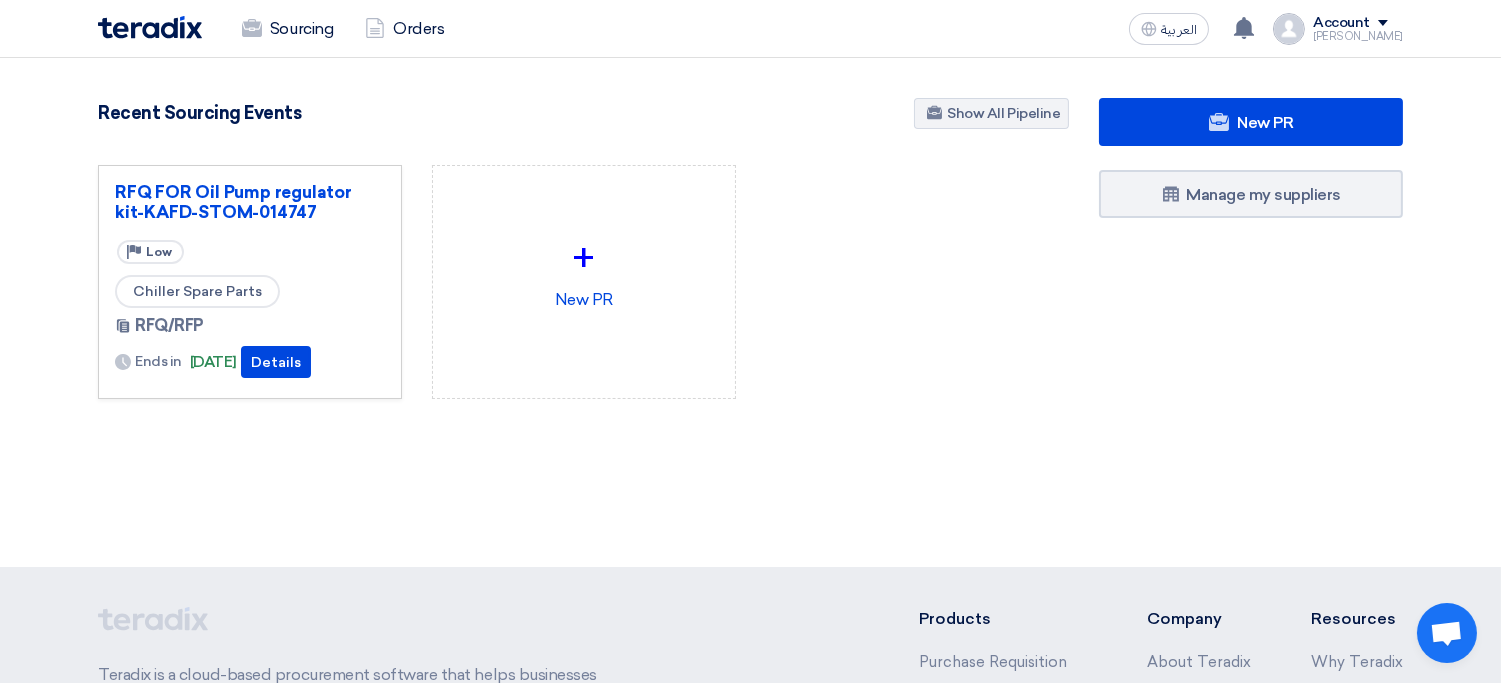 click on "RFQ FOR Oil Pump regulator kit-KAFD-STOM-014747
Priority
Low
Chiller Spare Parts
RFQ/RFP
Ends in" 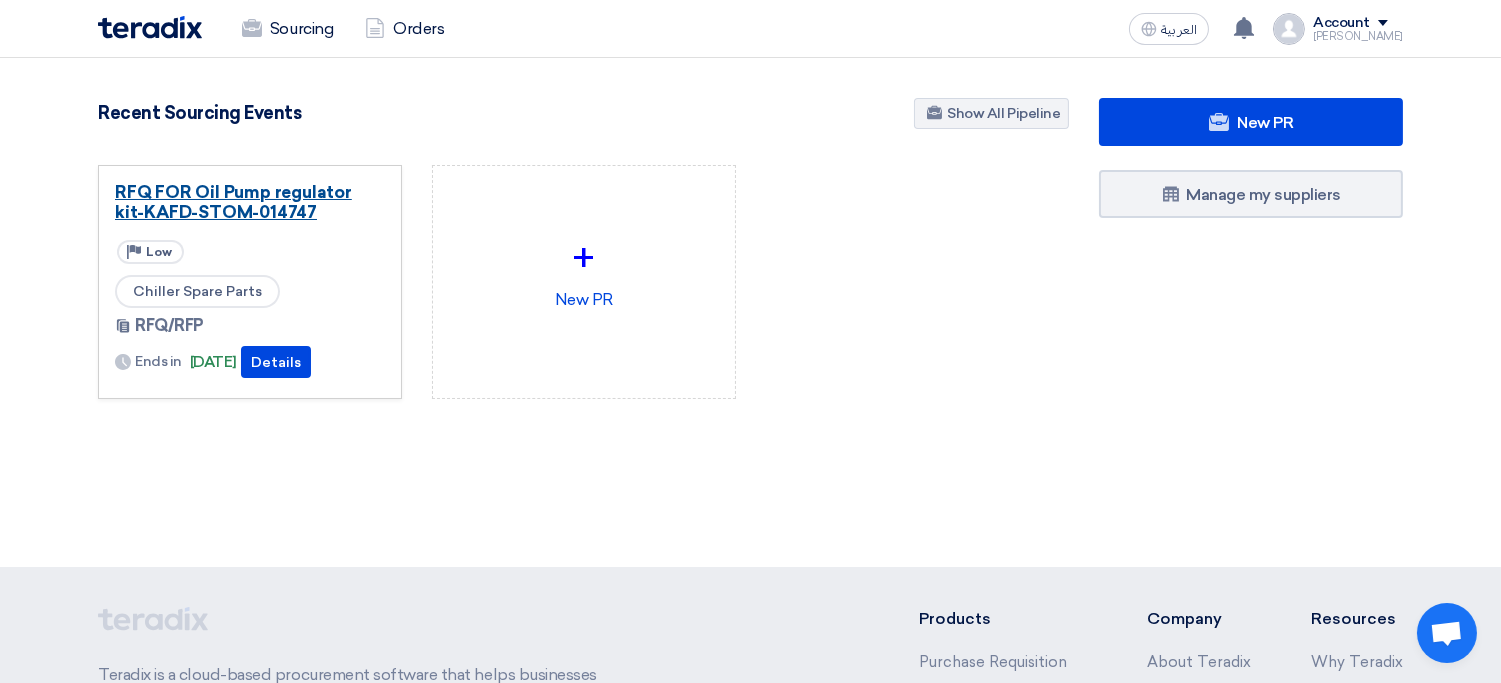 click on "RFQ FOR Oil Pump regulator kit-KAFD-STOM-014747" 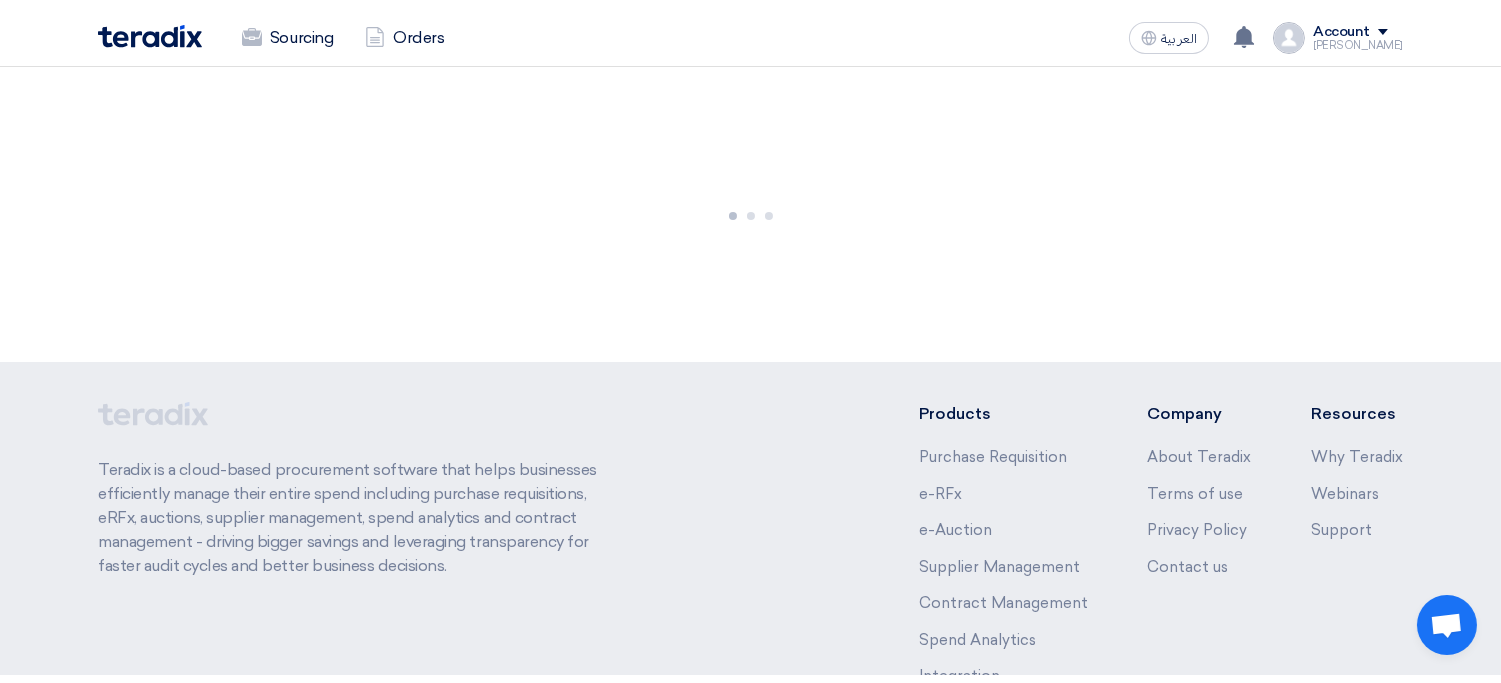scroll, scrollTop: 0, scrollLeft: 0, axis: both 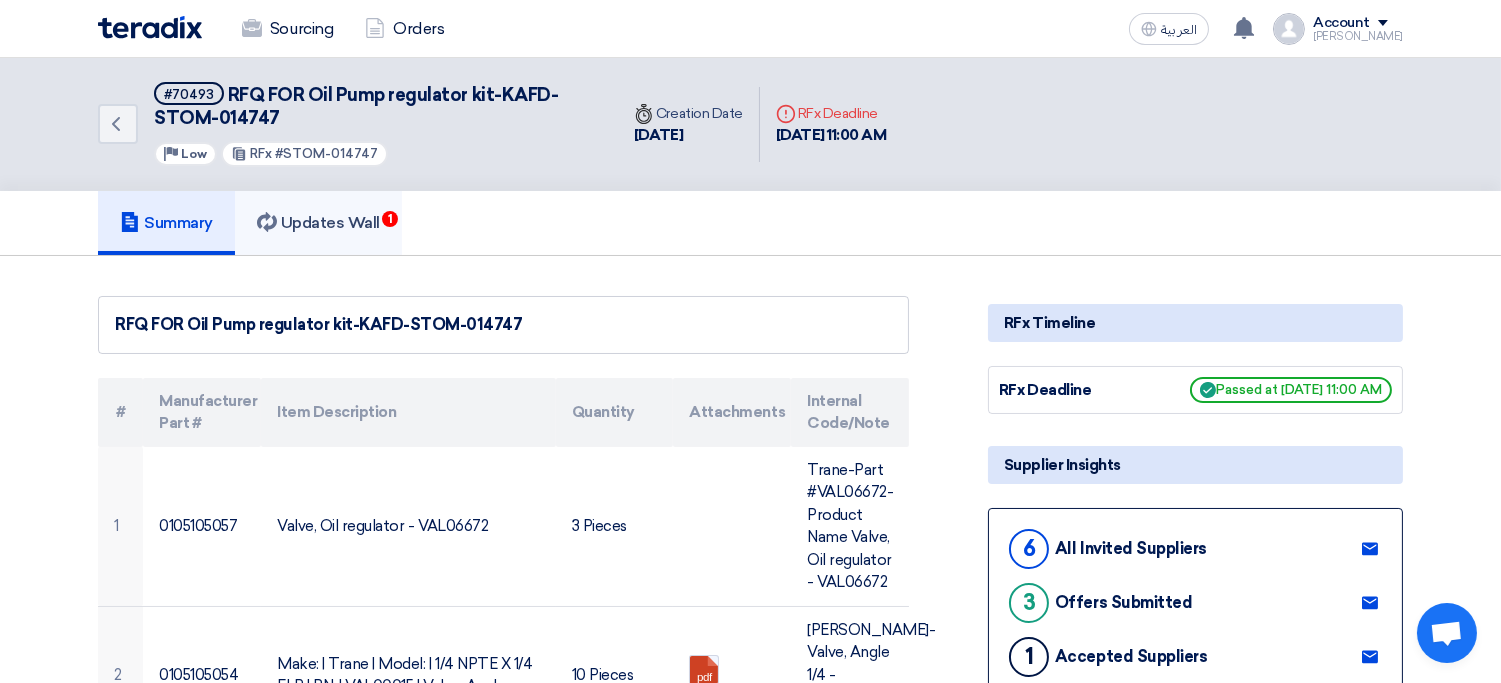 click on "Updates Wall
1" 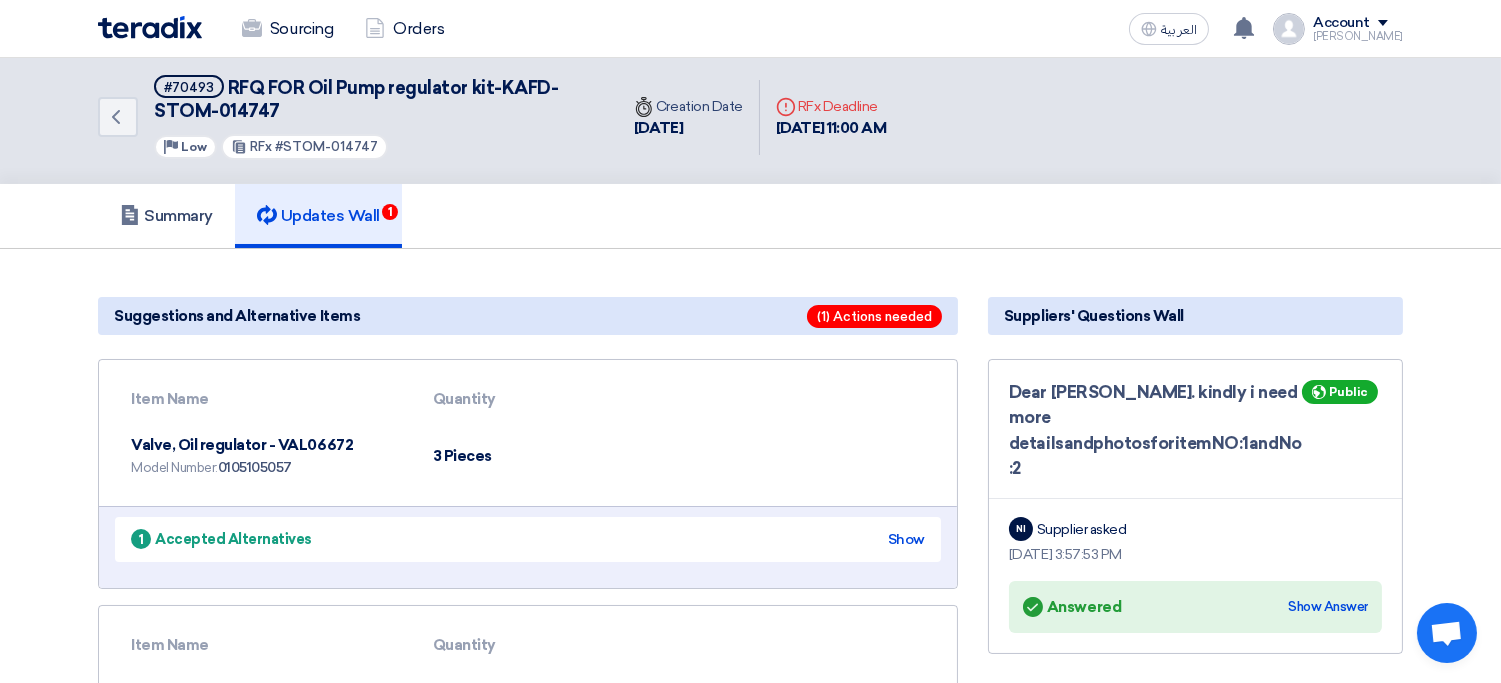 scroll, scrollTop: 0, scrollLeft: 0, axis: both 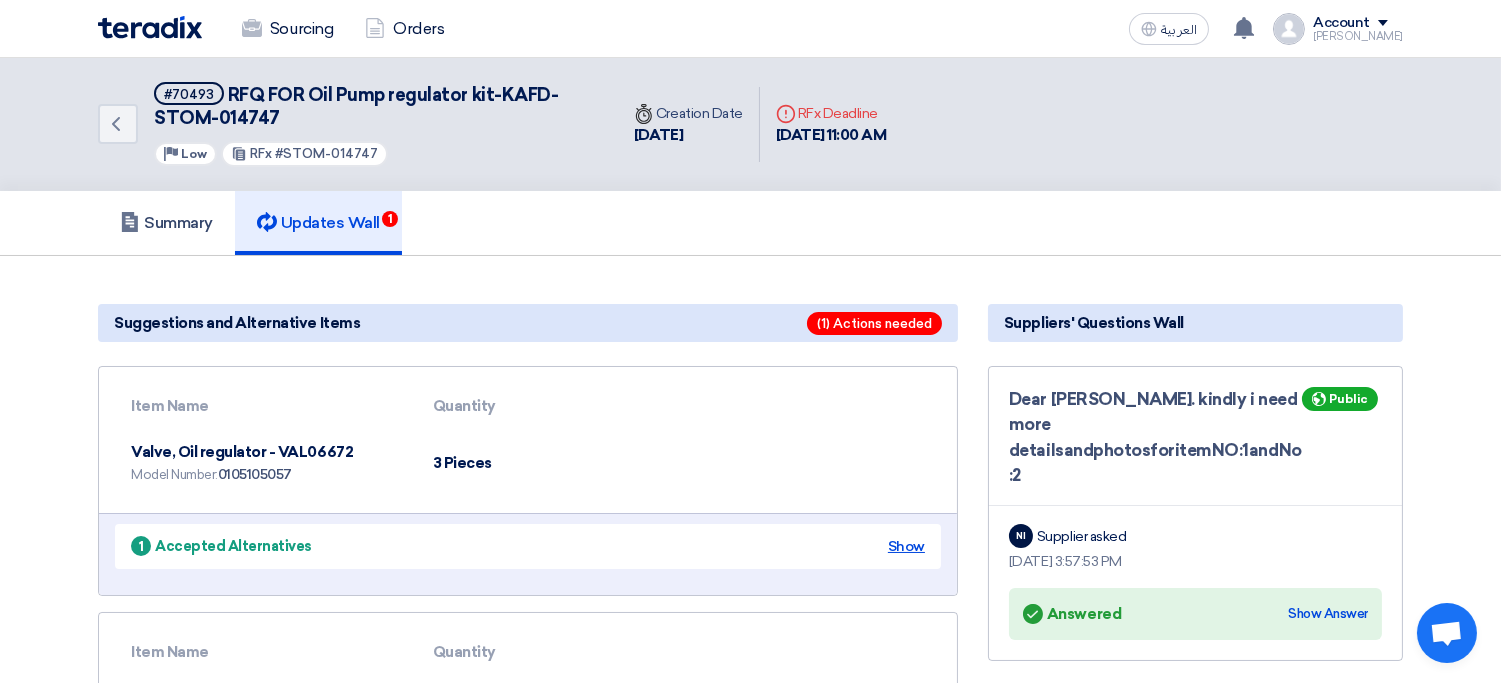 click on "Show" 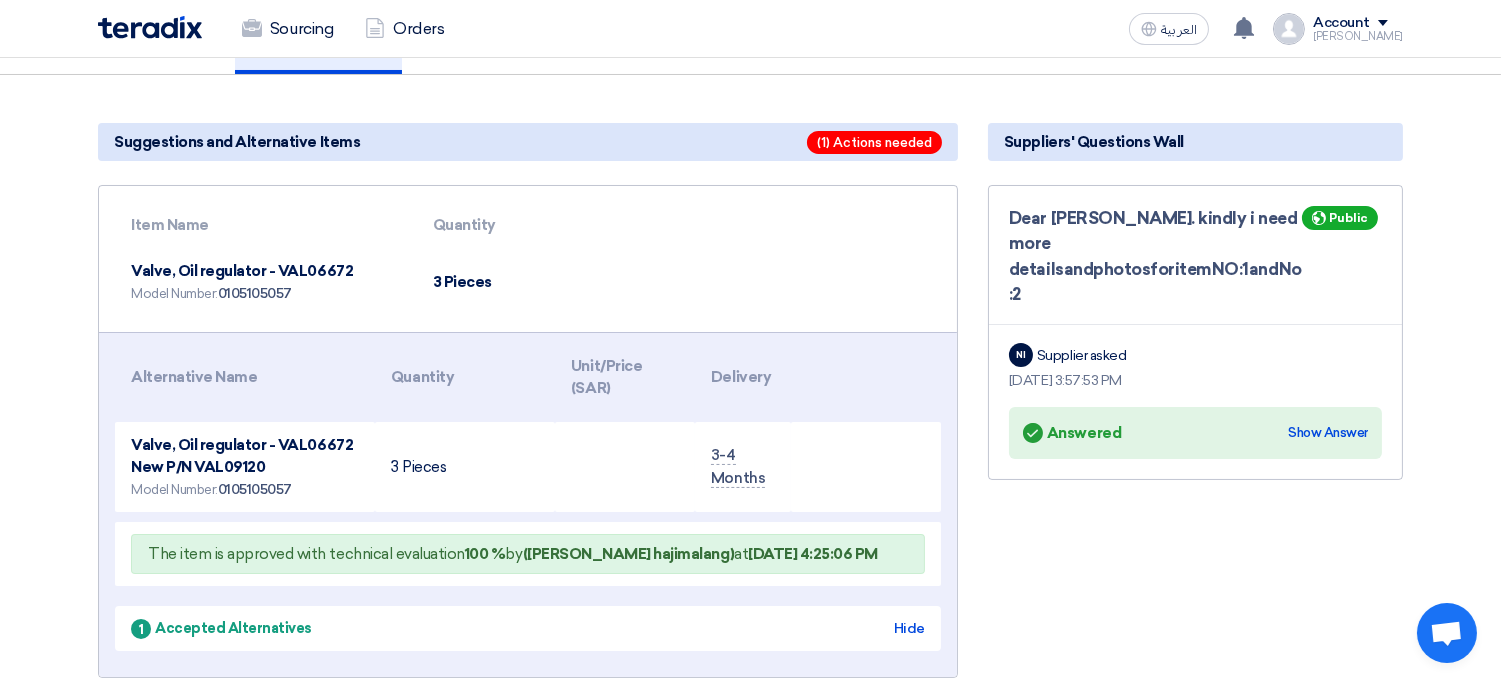 scroll, scrollTop: 255, scrollLeft: 0, axis: vertical 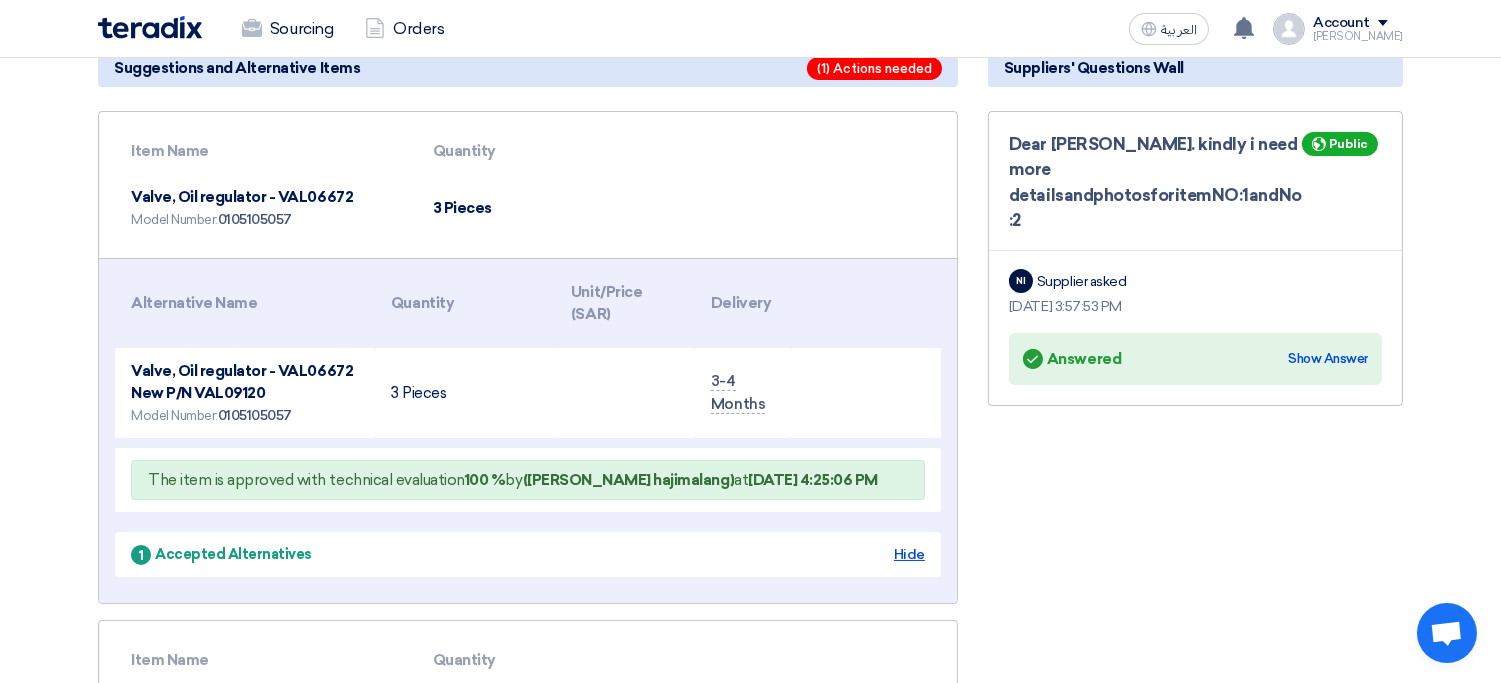 click on "Hide" 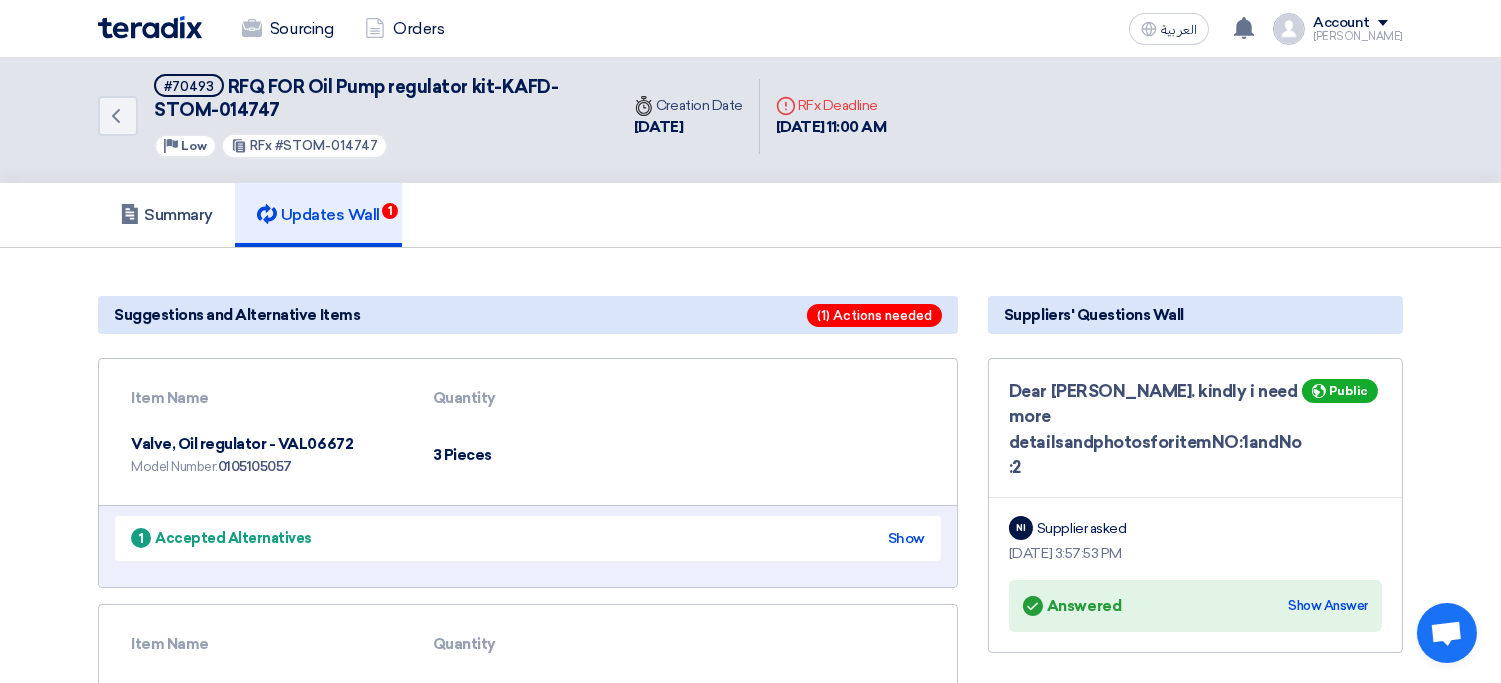 scroll, scrollTop: 0, scrollLeft: 0, axis: both 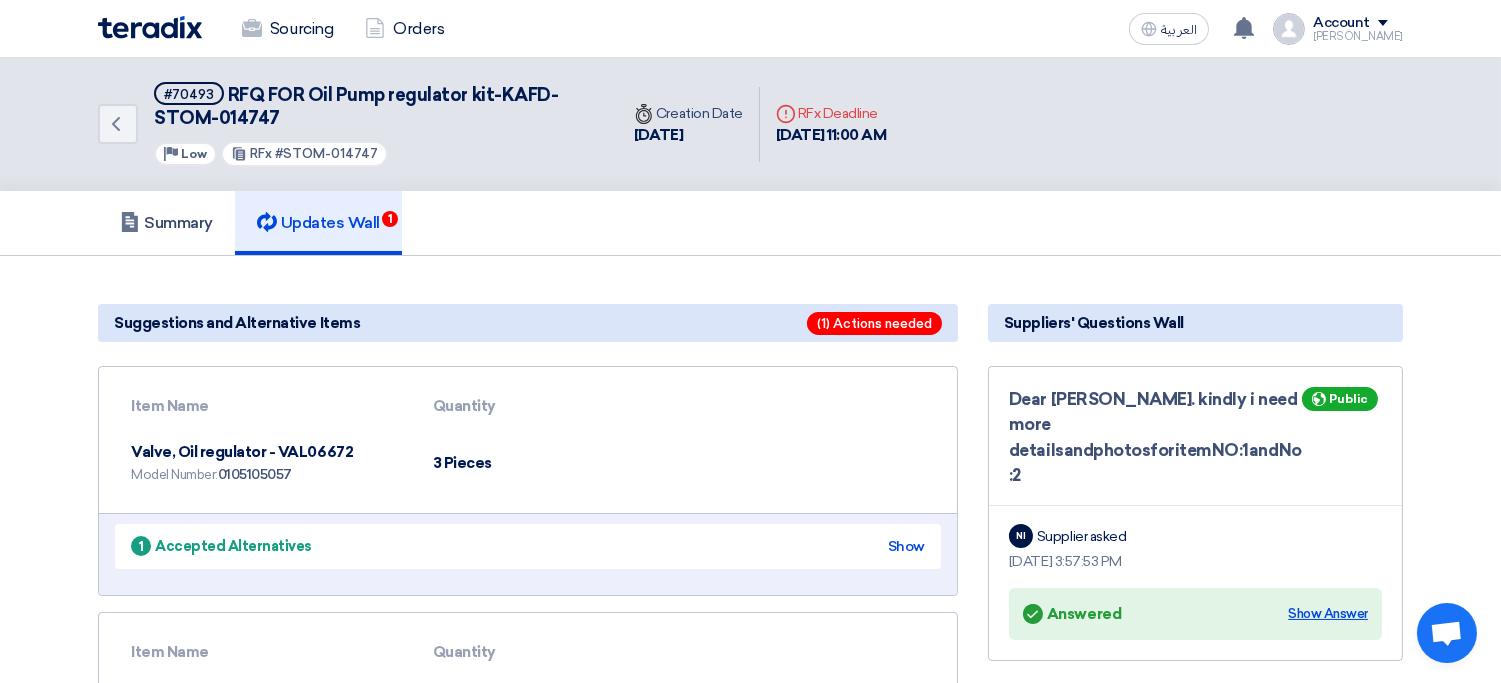 click on "Show Answer" 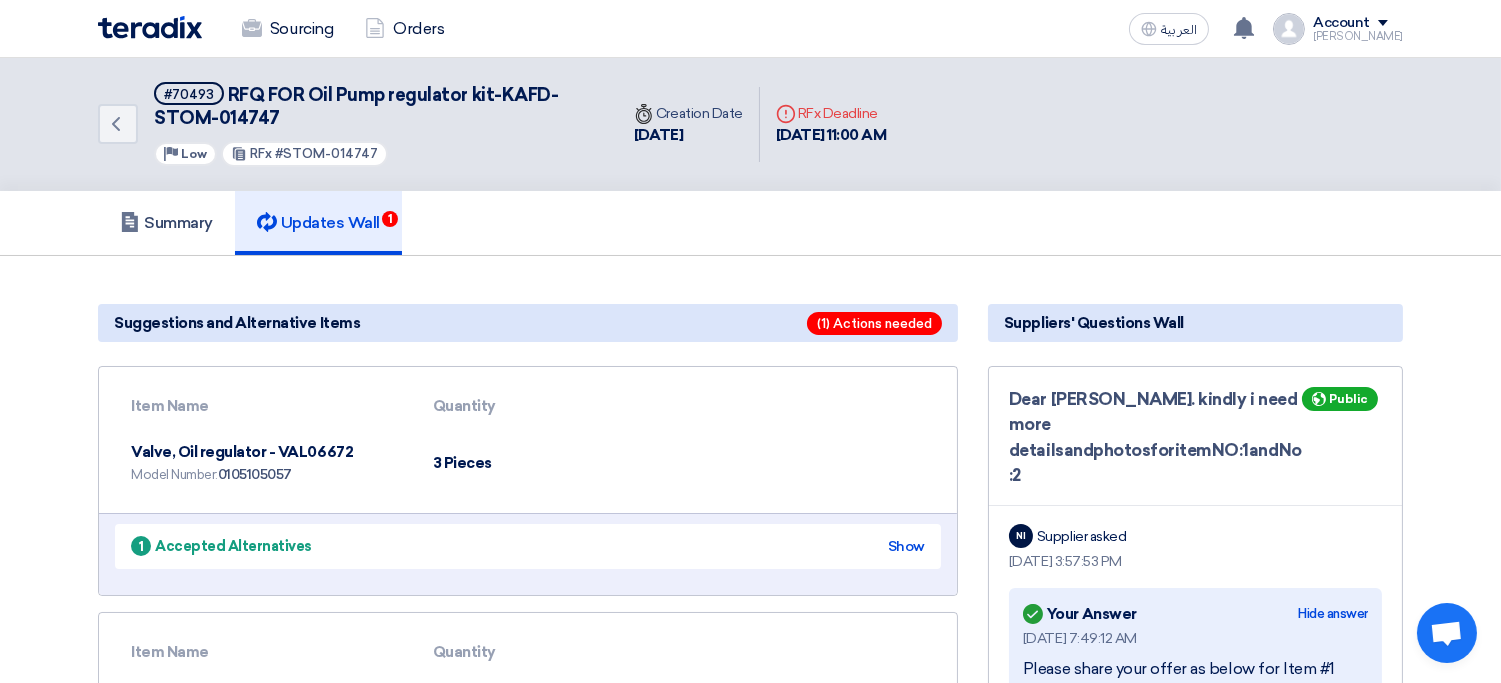 click on "Hide answer" 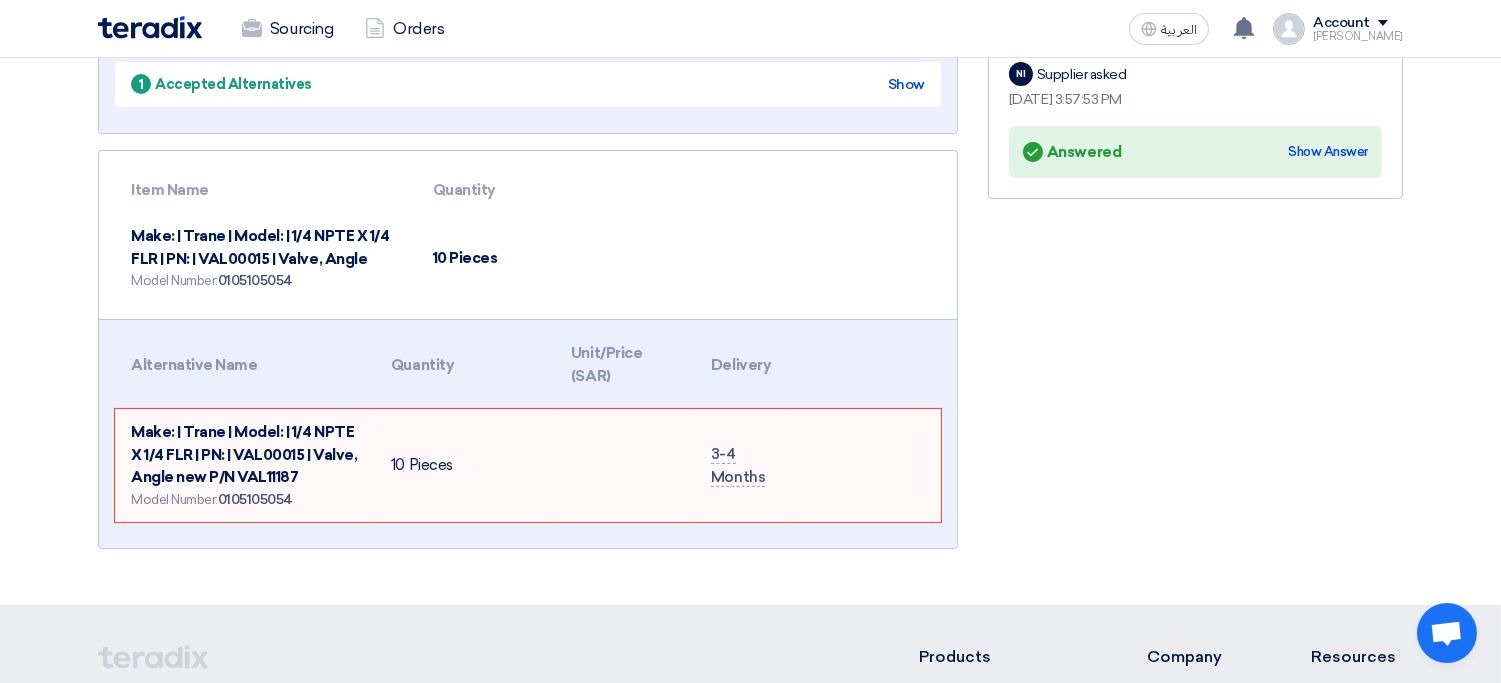 scroll, scrollTop: 0, scrollLeft: 0, axis: both 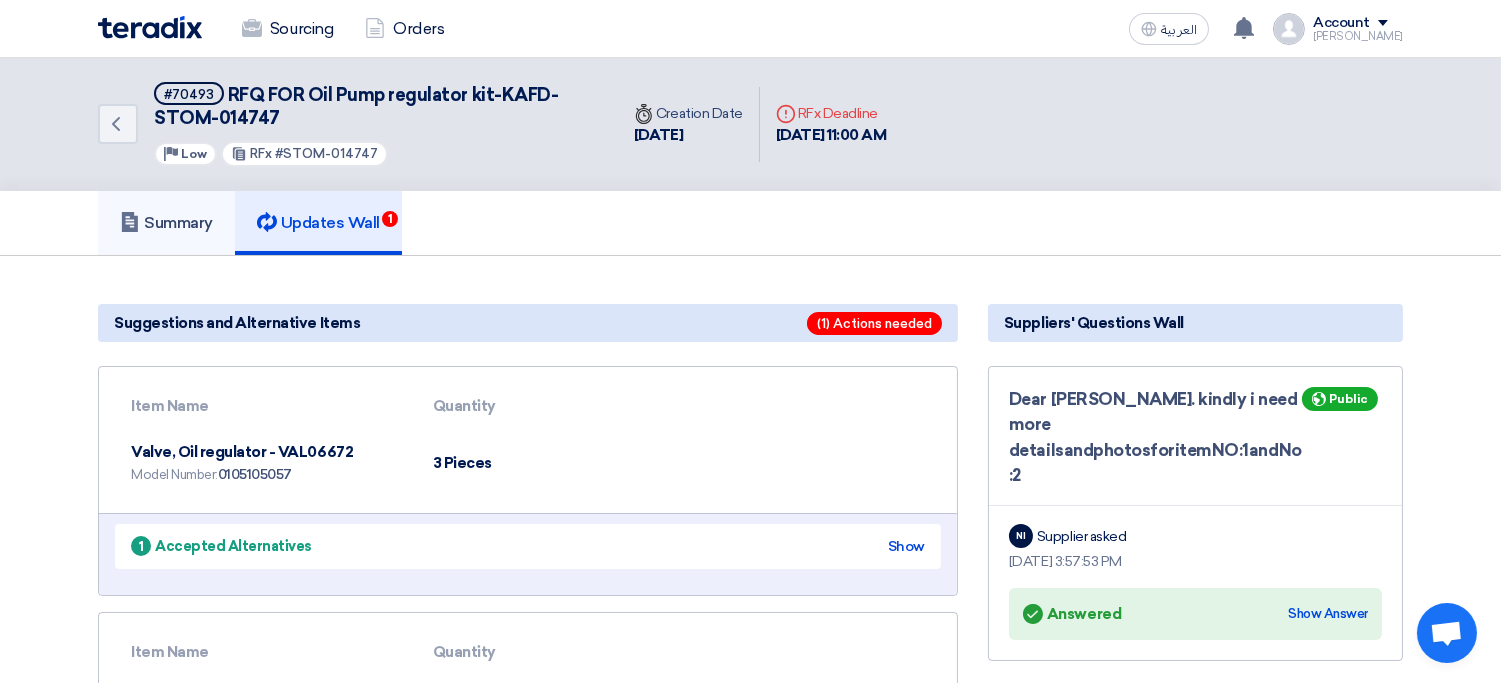 click on "Summary" 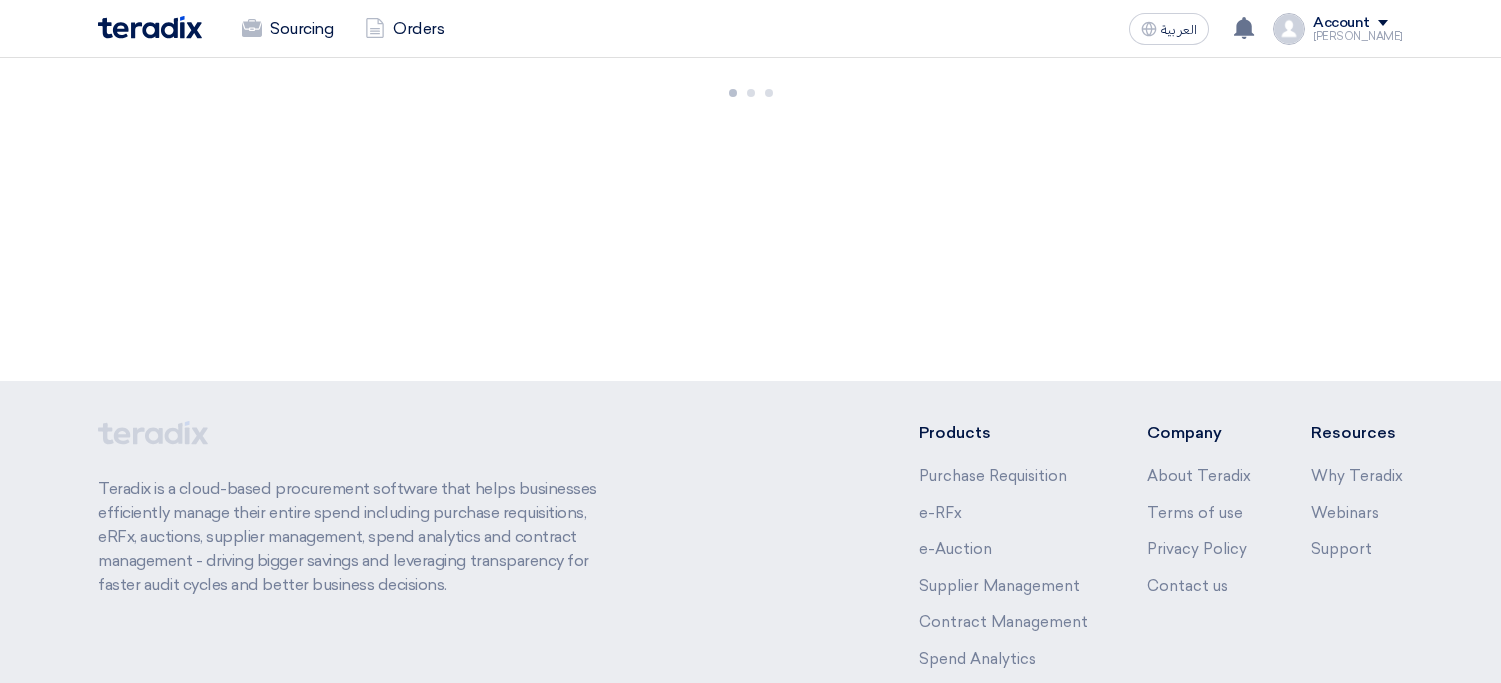 scroll, scrollTop: 0, scrollLeft: 0, axis: both 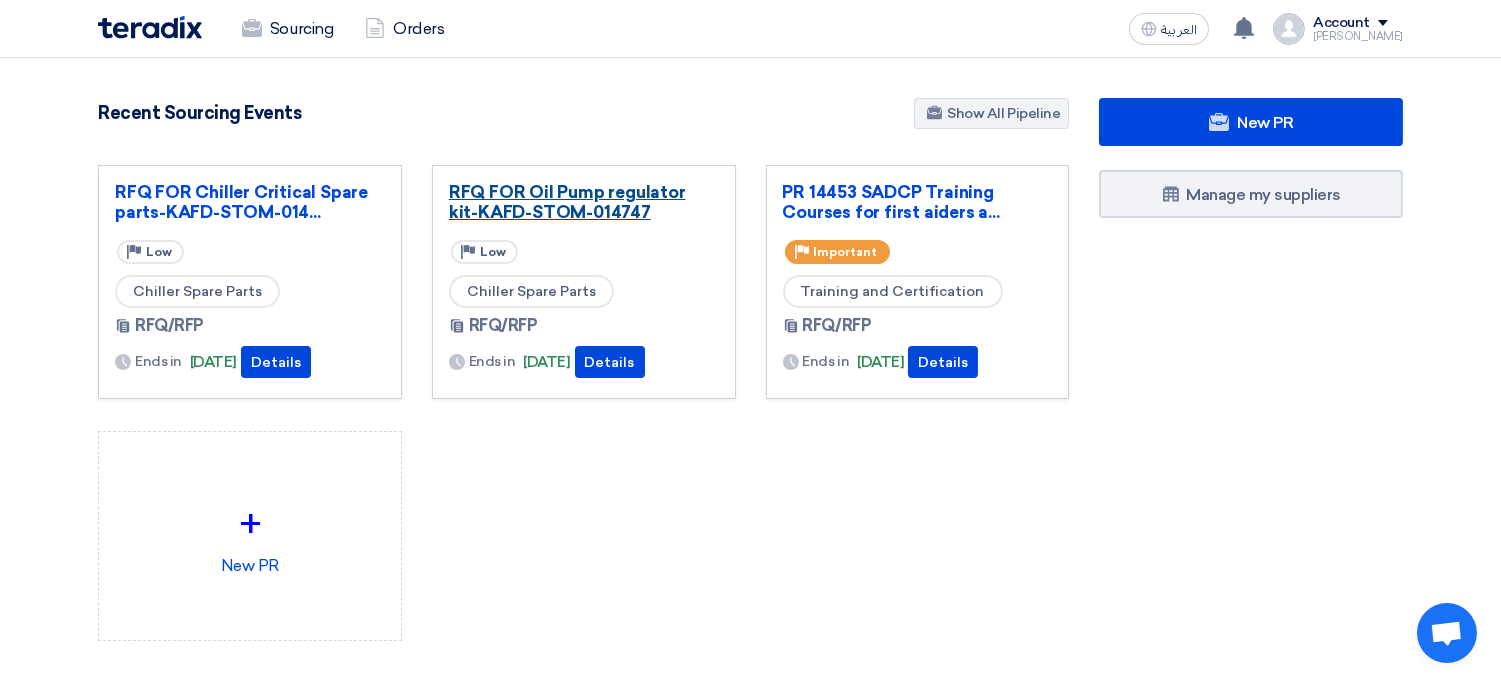 click on "RFQ FOR Oil Pump regulator kit-KAFD-STOM-014747" 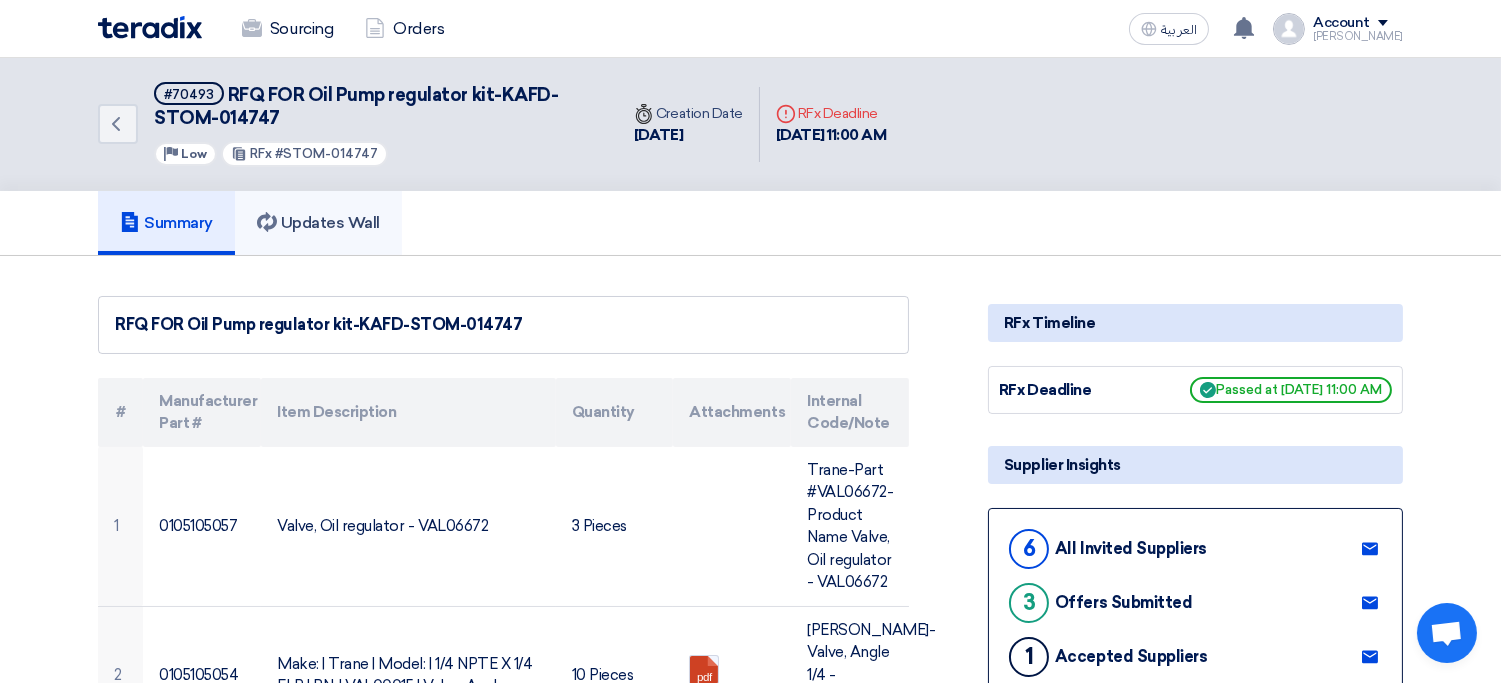 click on "Updates Wall" 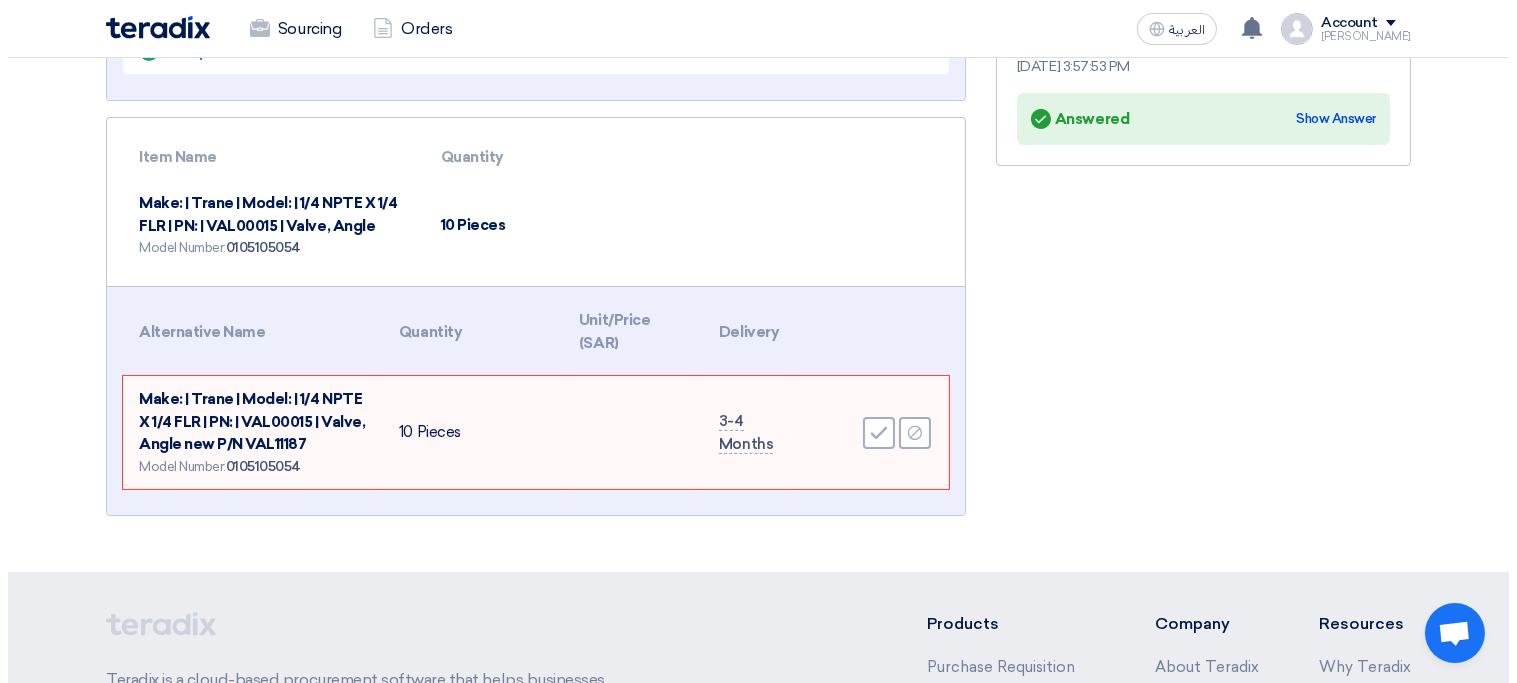scroll, scrollTop: 496, scrollLeft: 0, axis: vertical 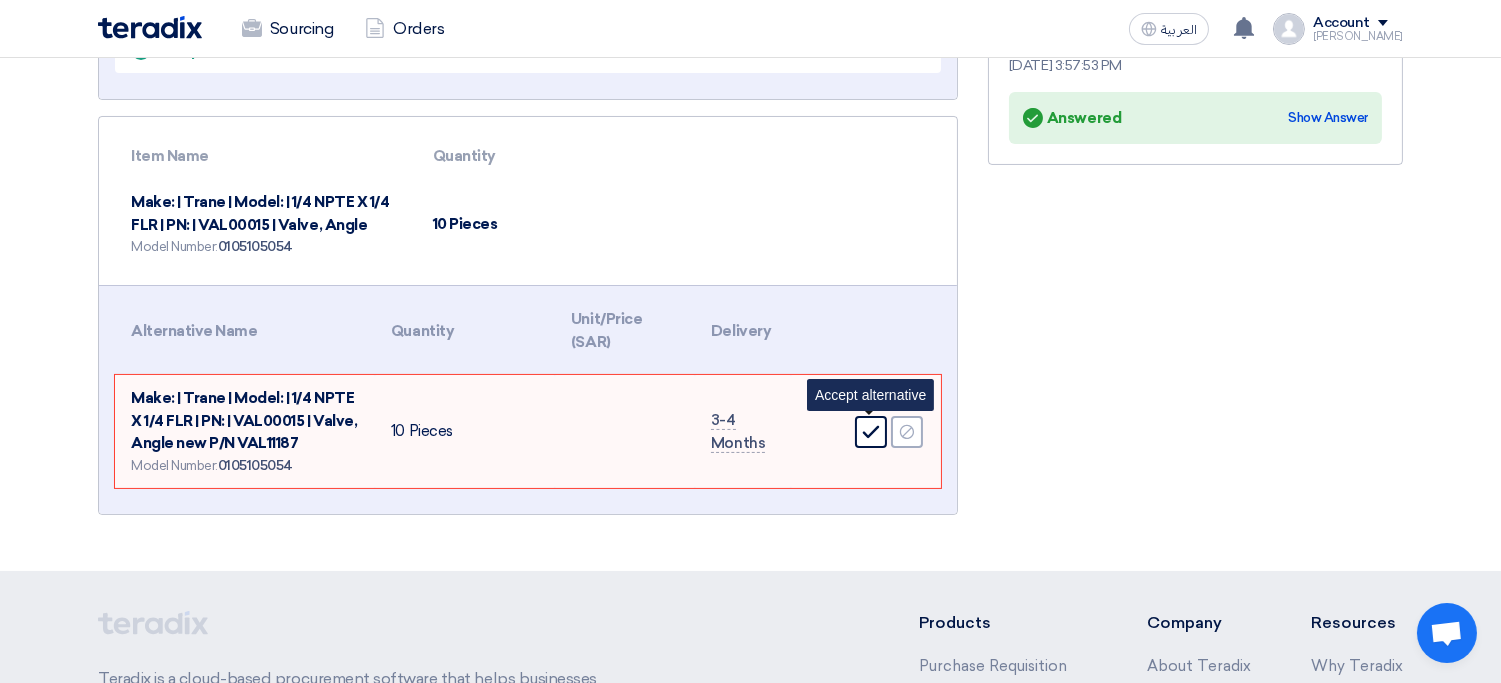 click on "Accept" 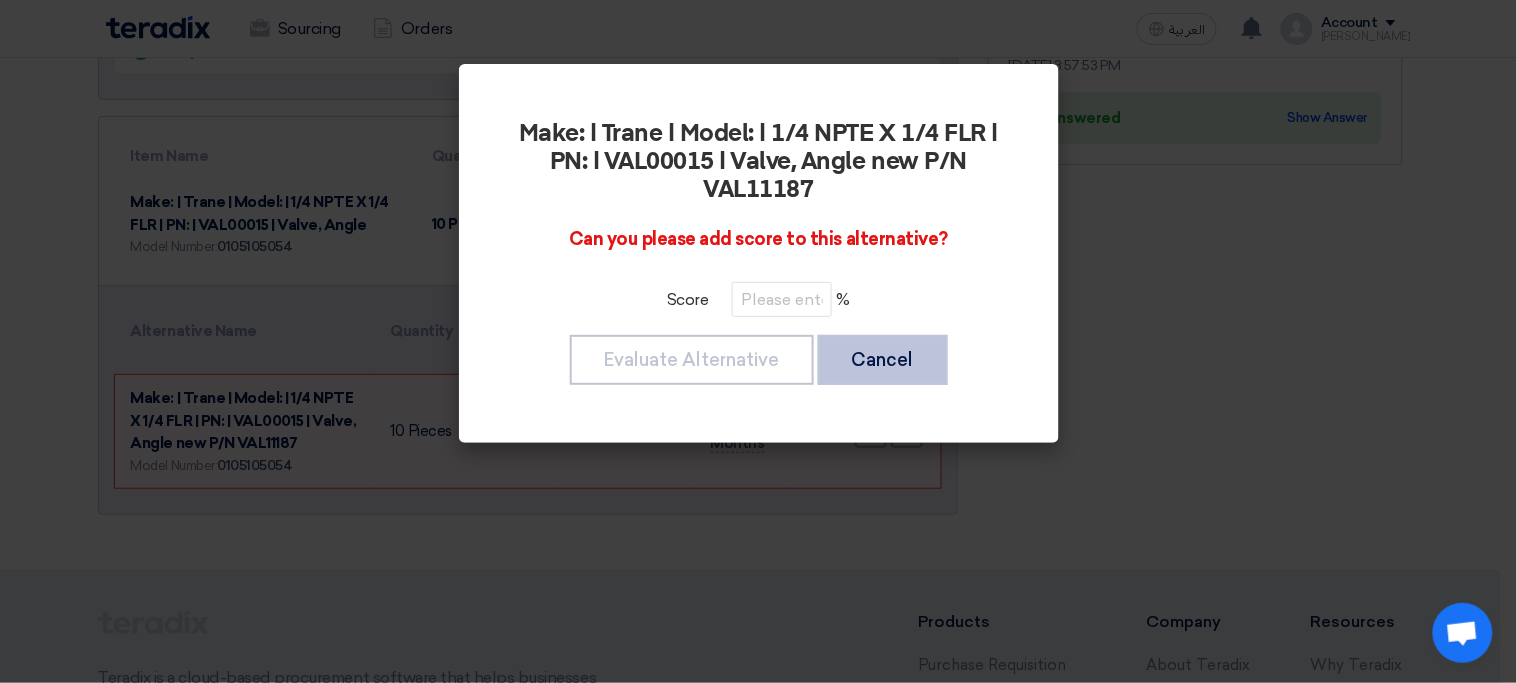 click on "Cancel" 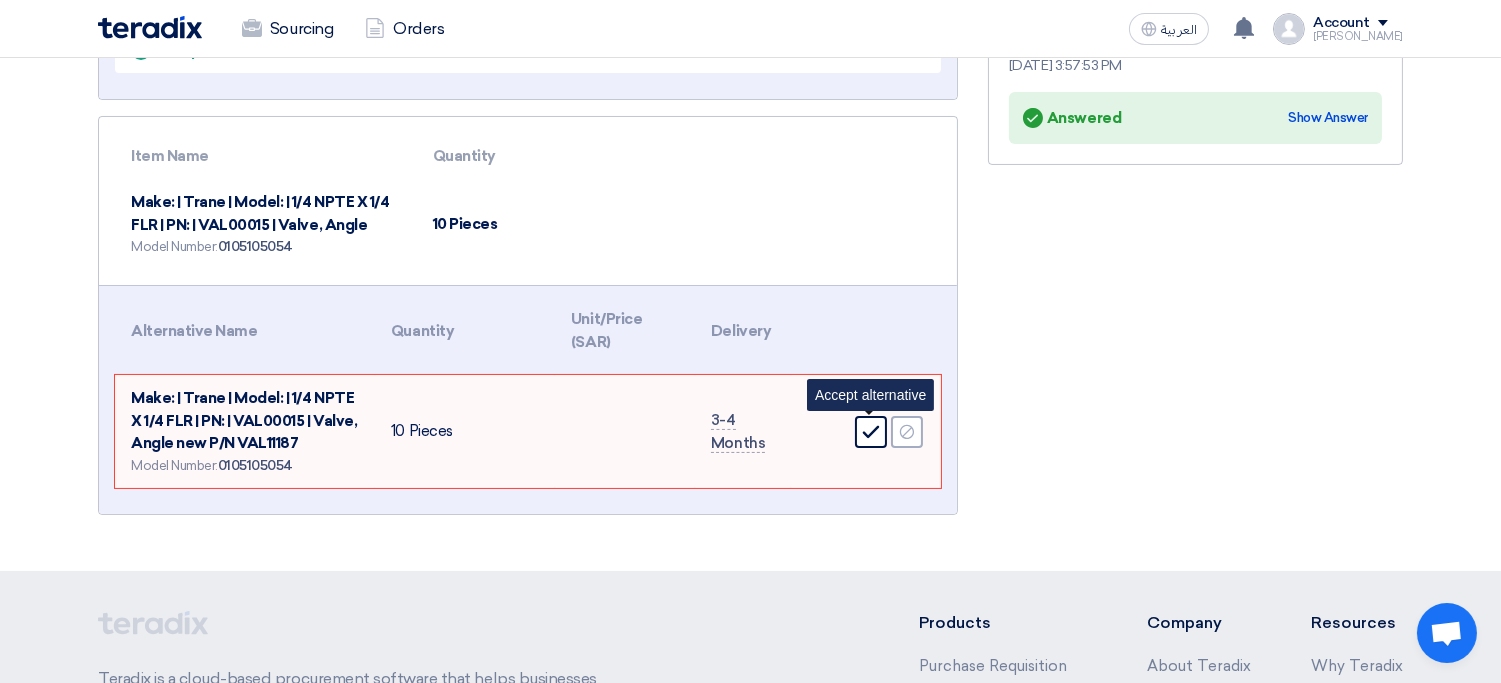 click on "Accept" 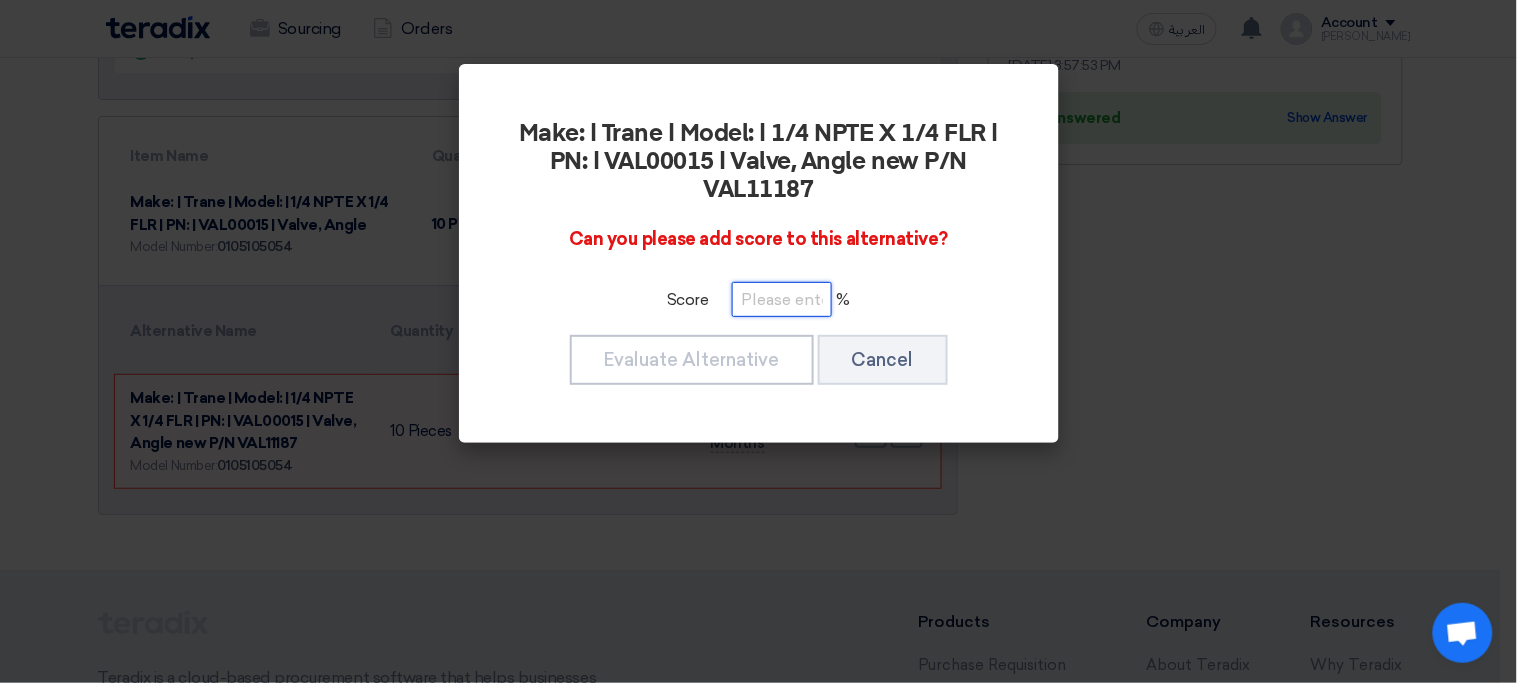 click 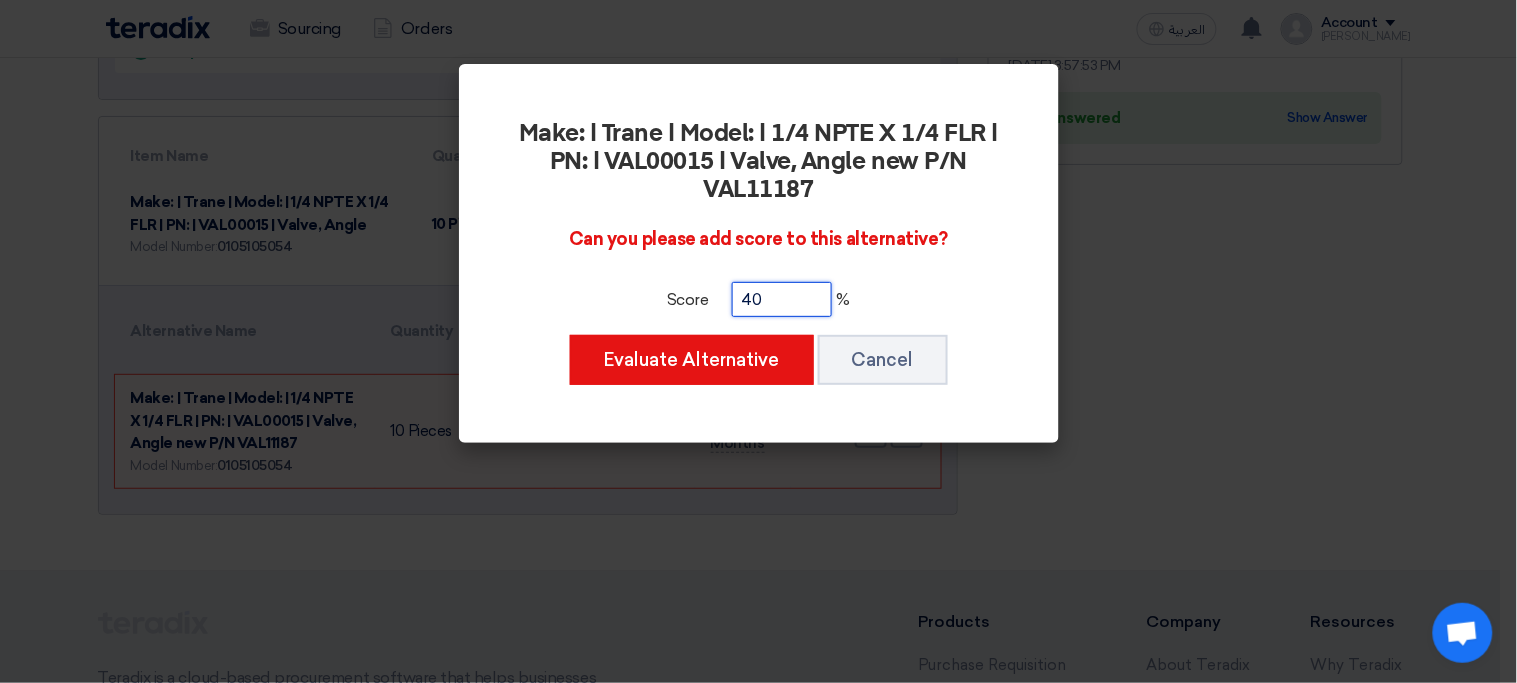 type on "40" 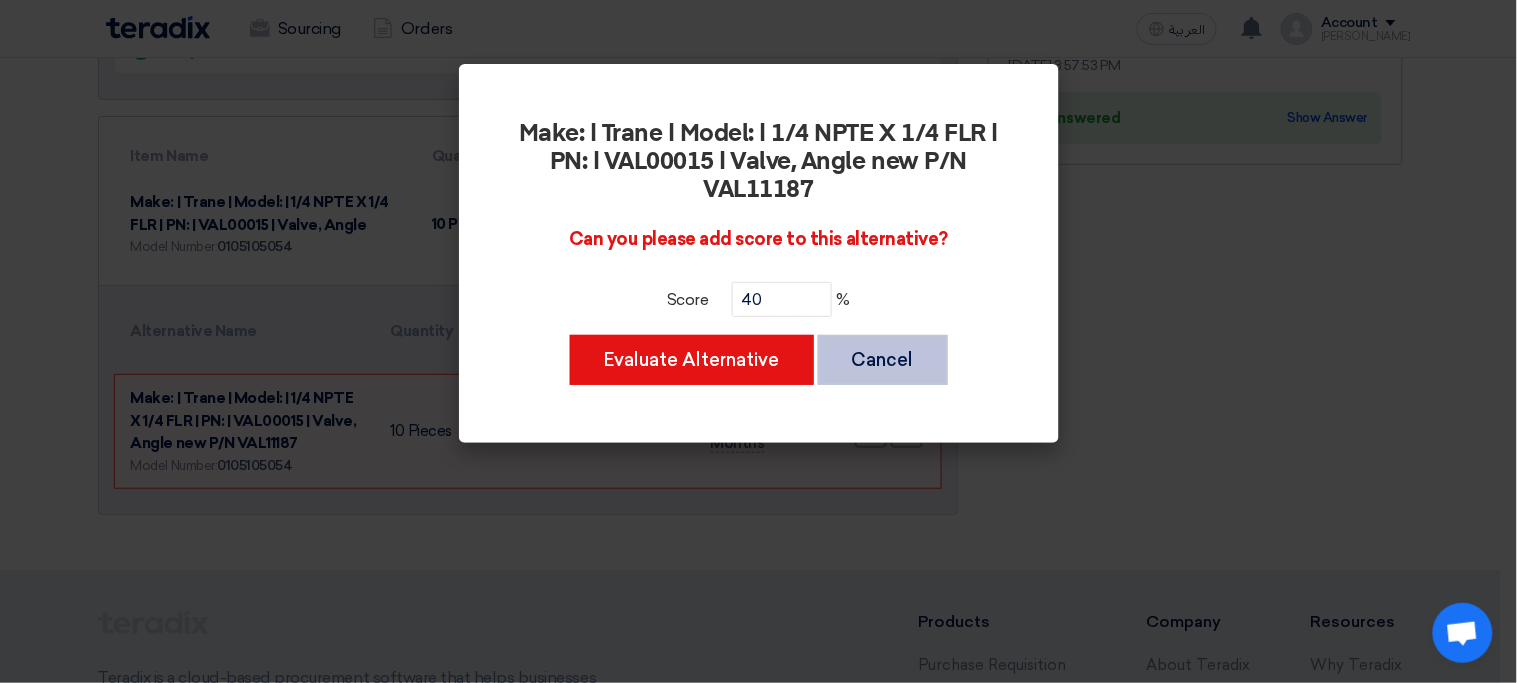 click on "Cancel" 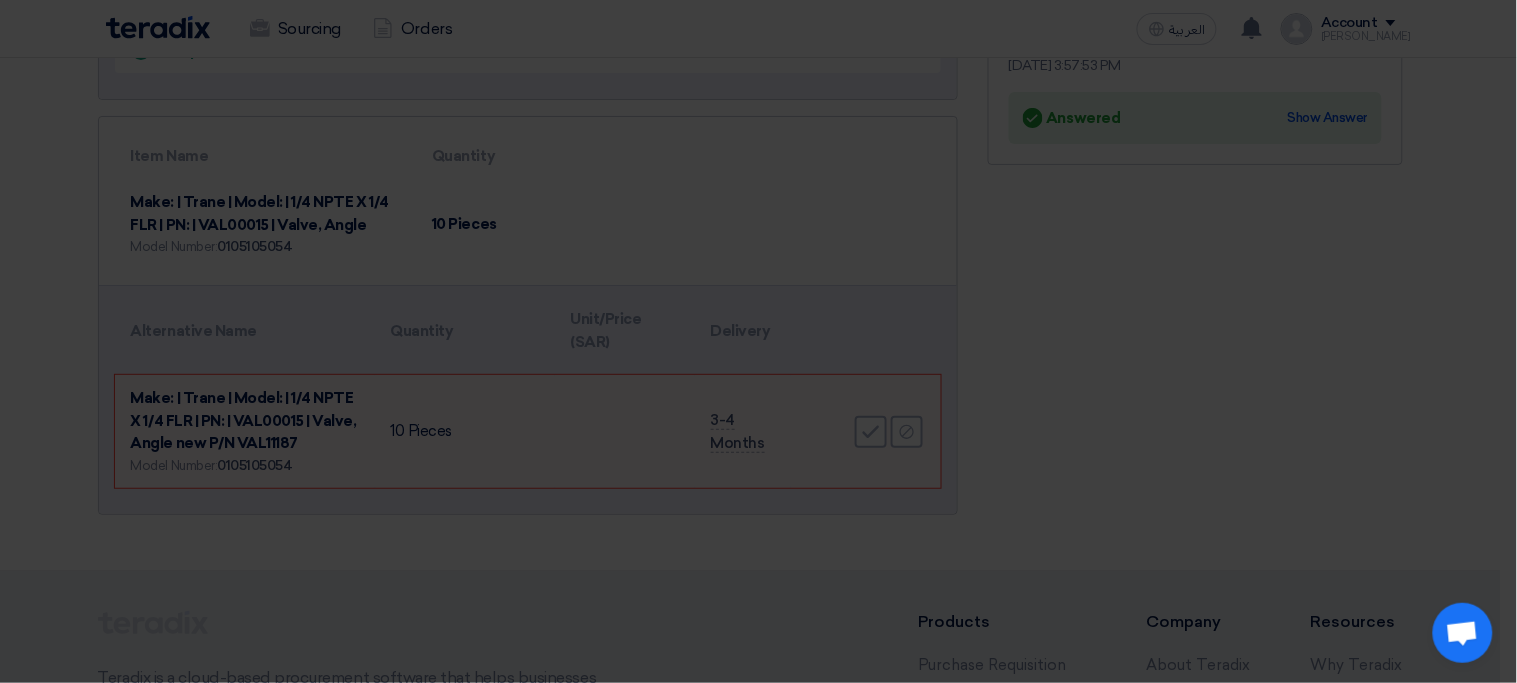 type 